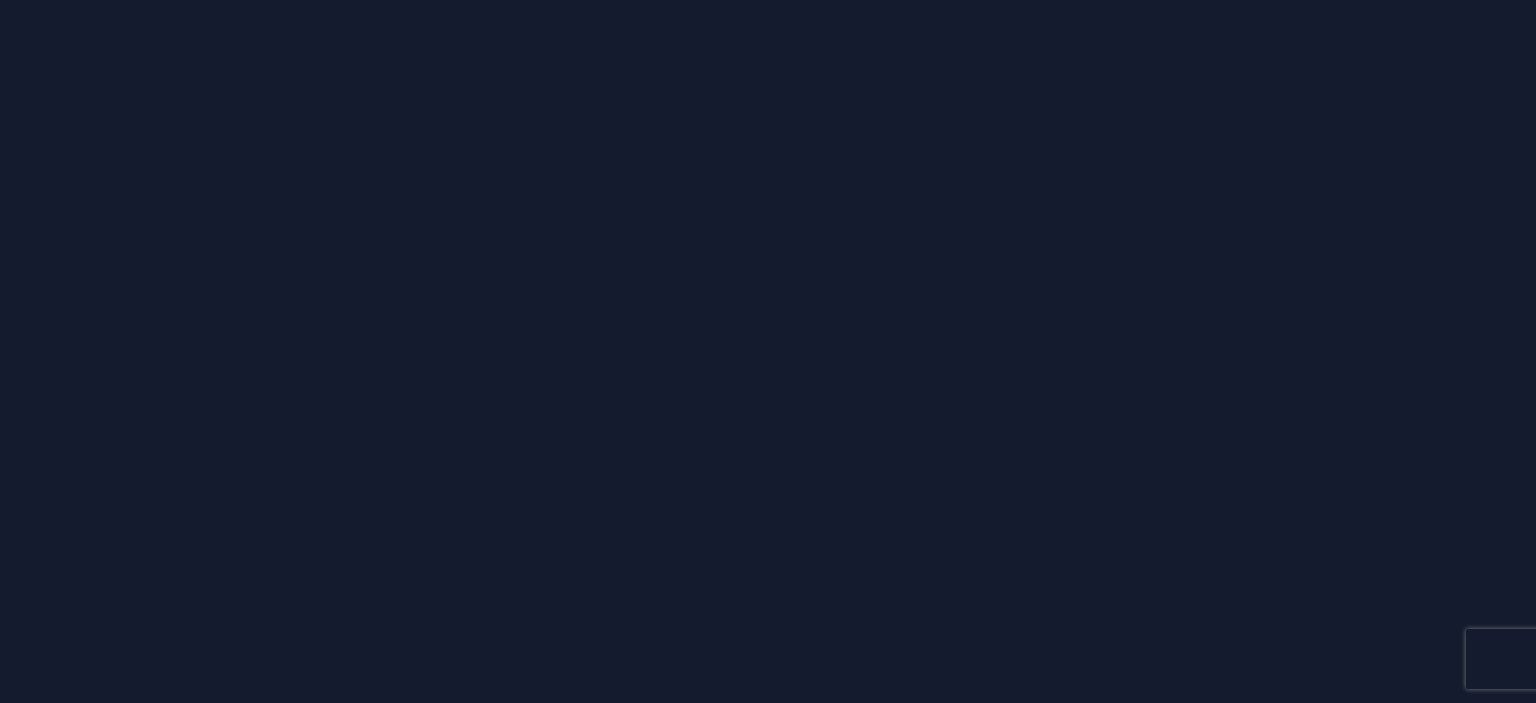 scroll, scrollTop: 0, scrollLeft: 0, axis: both 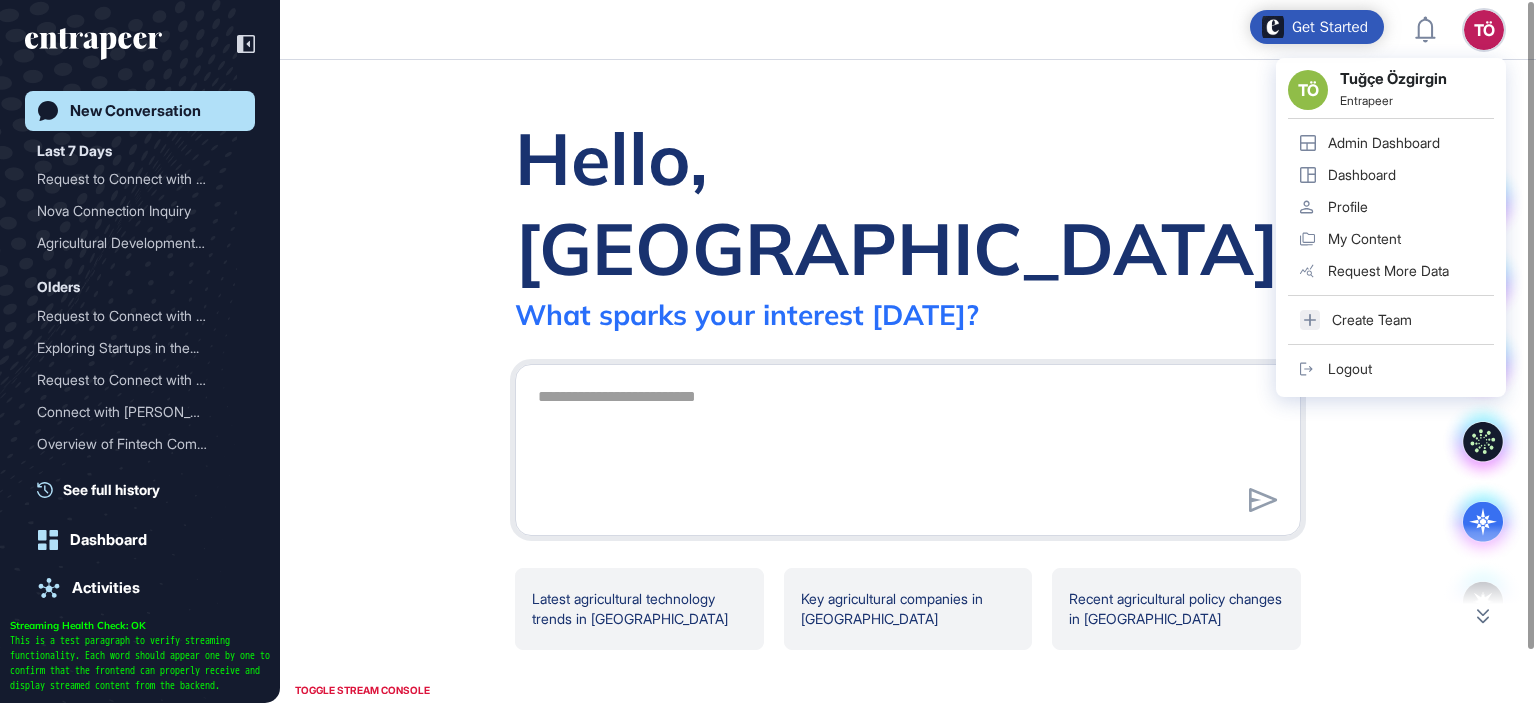 click on "Admin Dashboard" at bounding box center [1384, 143] 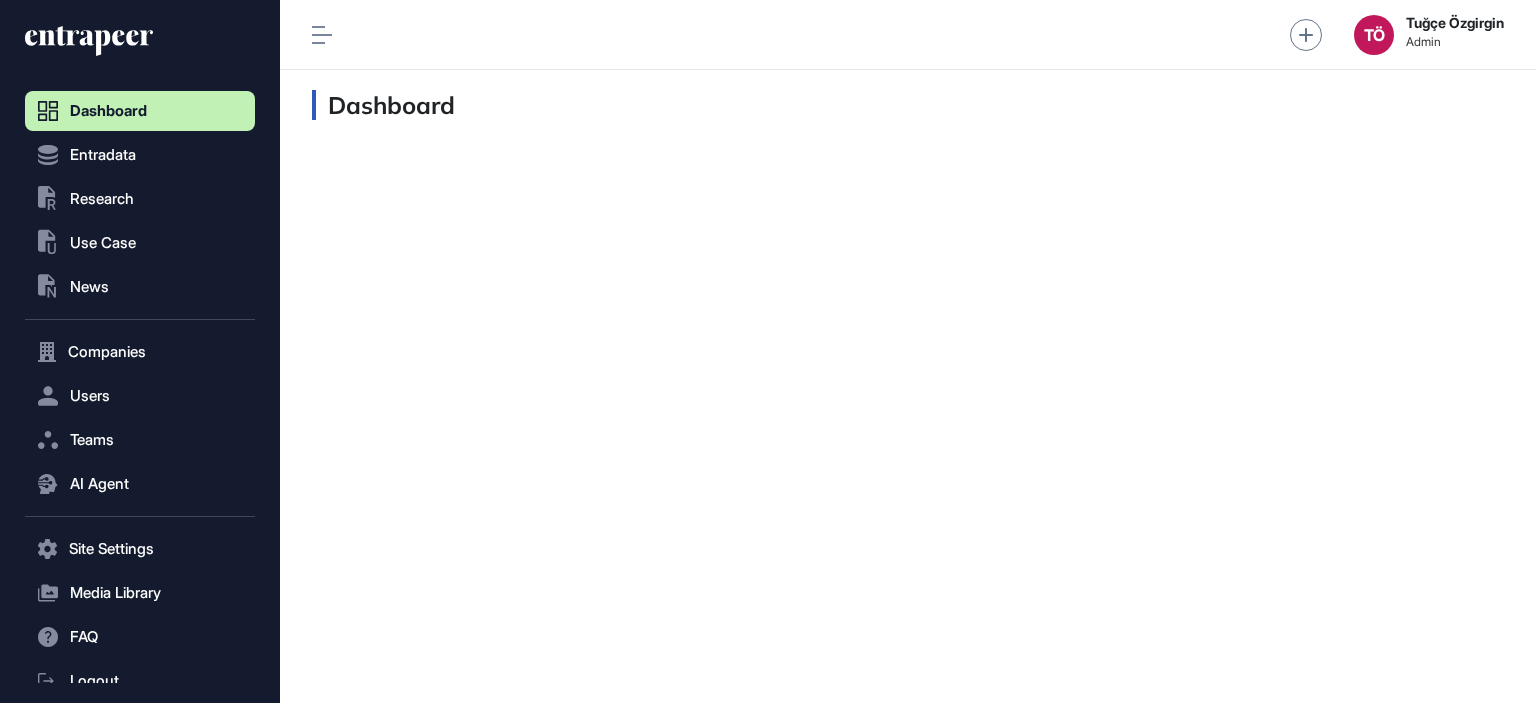 scroll, scrollTop: 663, scrollLeft: 229, axis: both 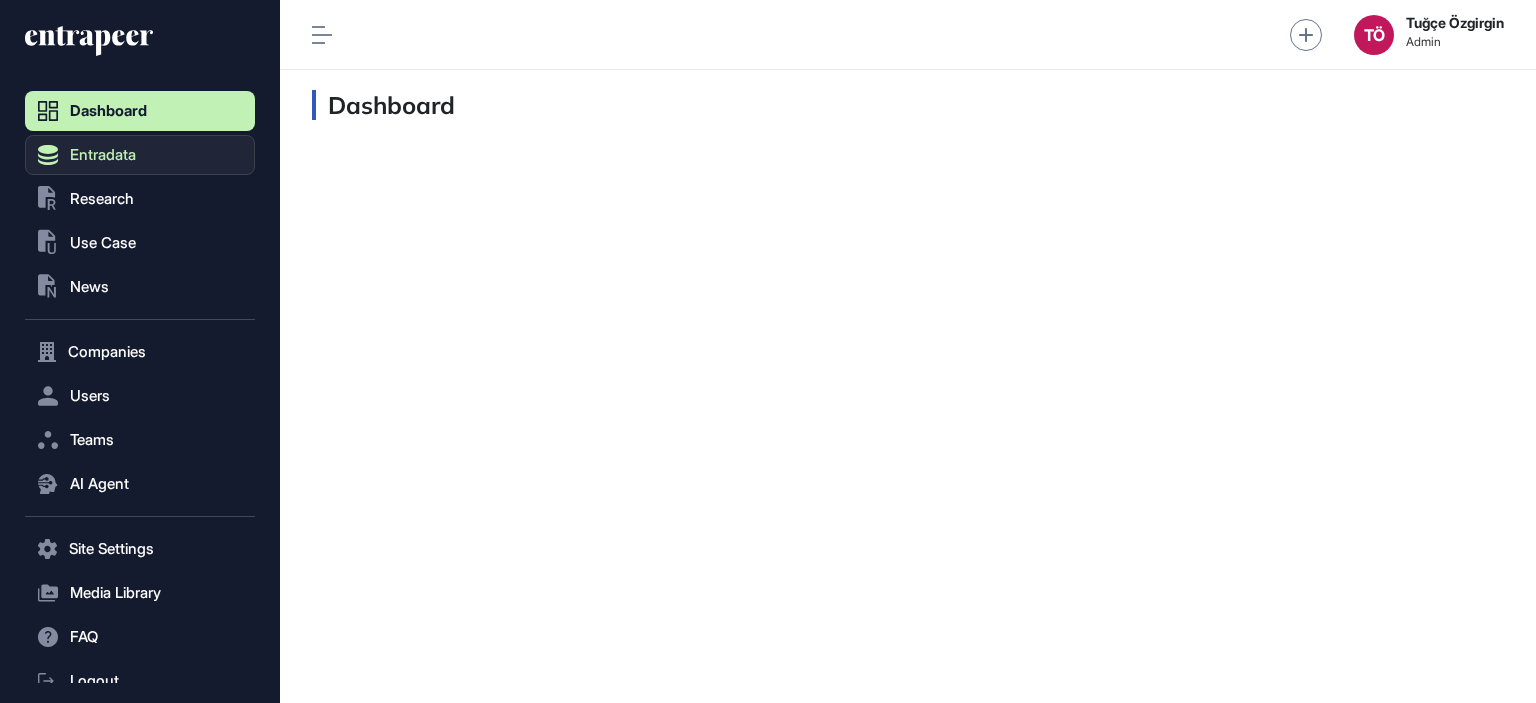 click on "Entradata" at bounding box center [103, 155] 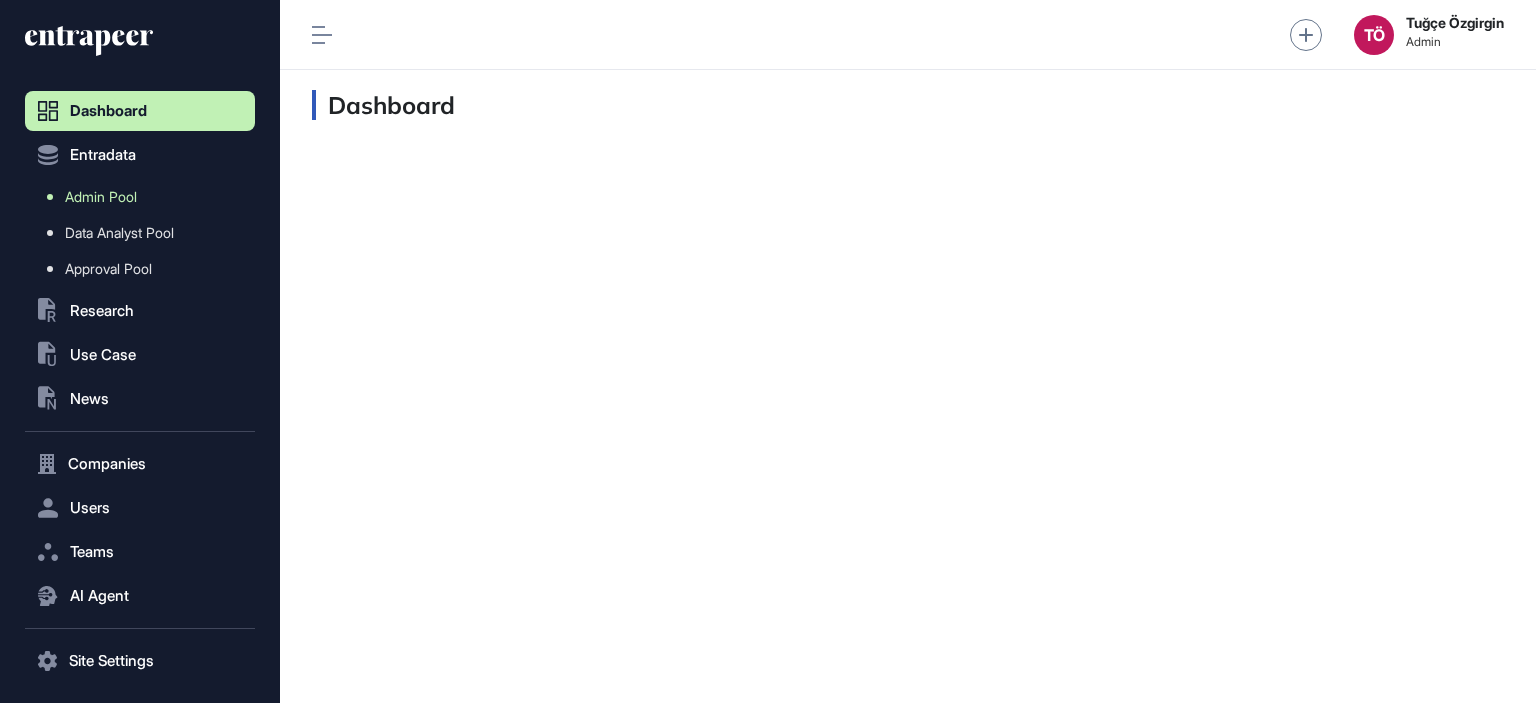 click on "Admin Pool" at bounding box center (101, 197) 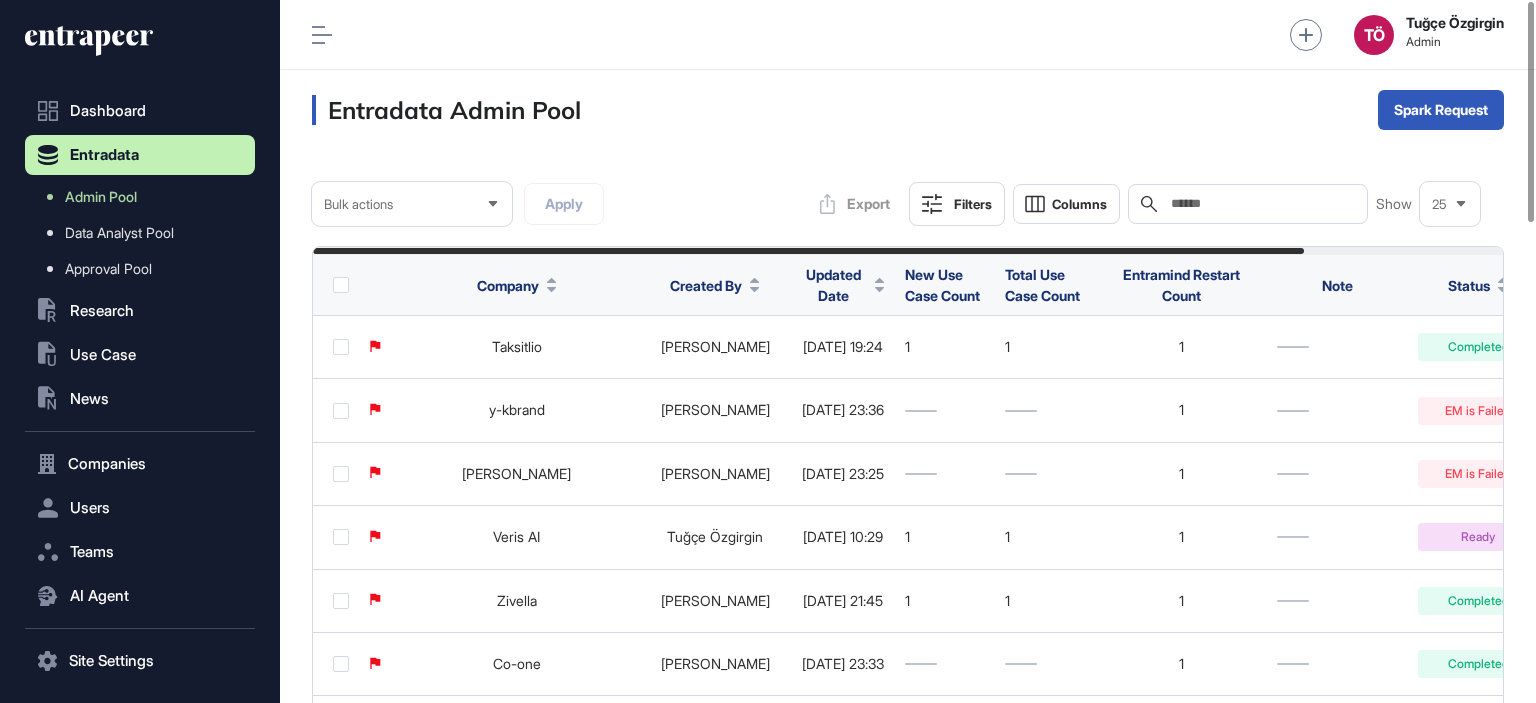 click 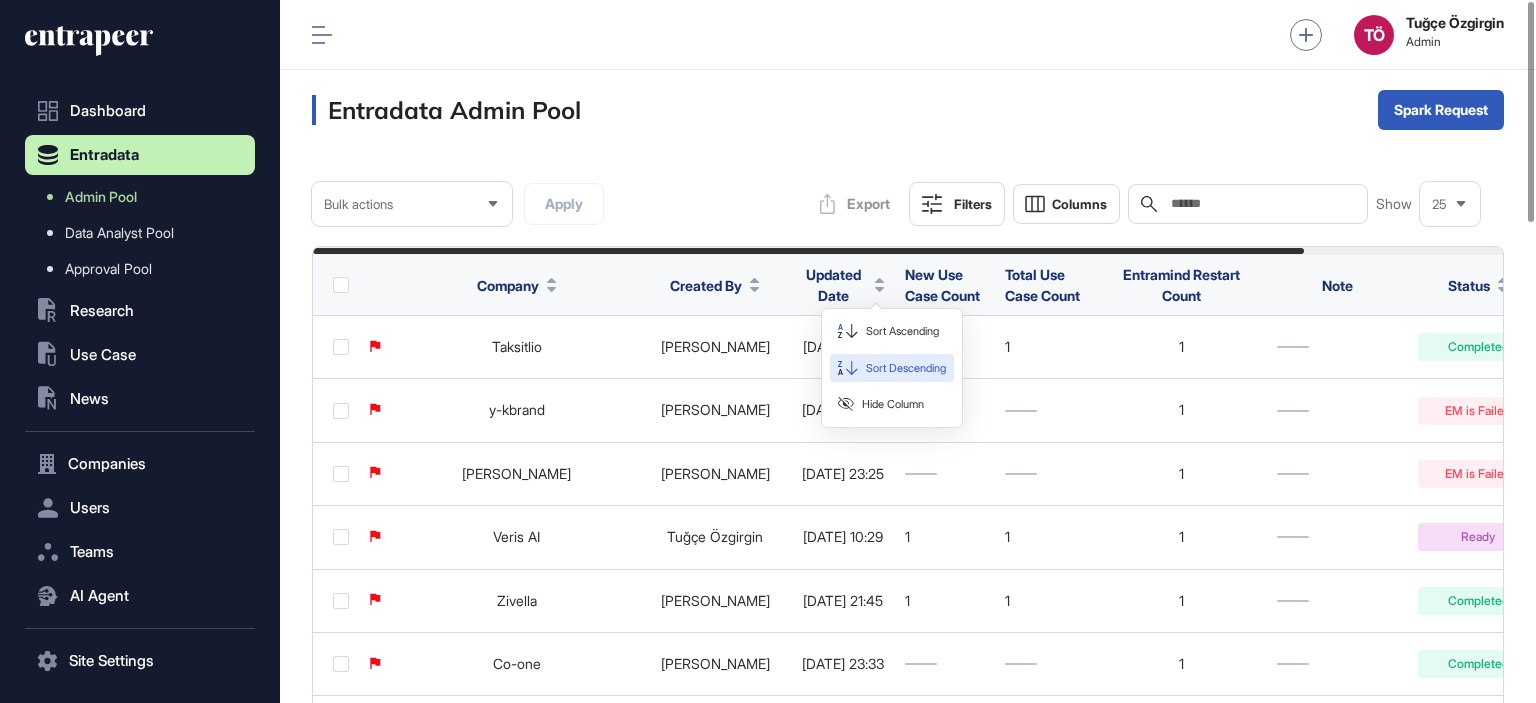 click on "Sort Descending" at bounding box center [906, 368] 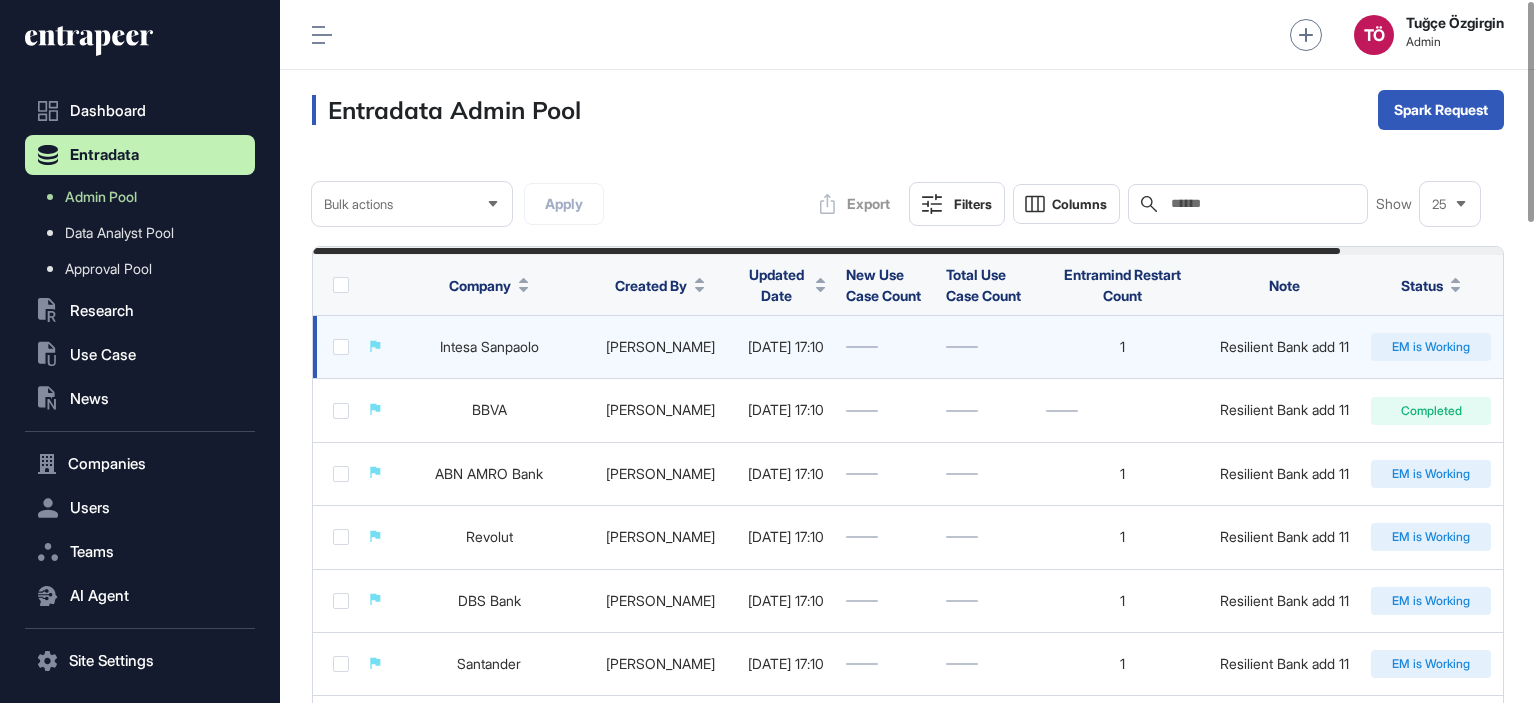 drag, startPoint x: 764, startPoint y: 348, endPoint x: 1370, endPoint y: 336, distance: 606.1188 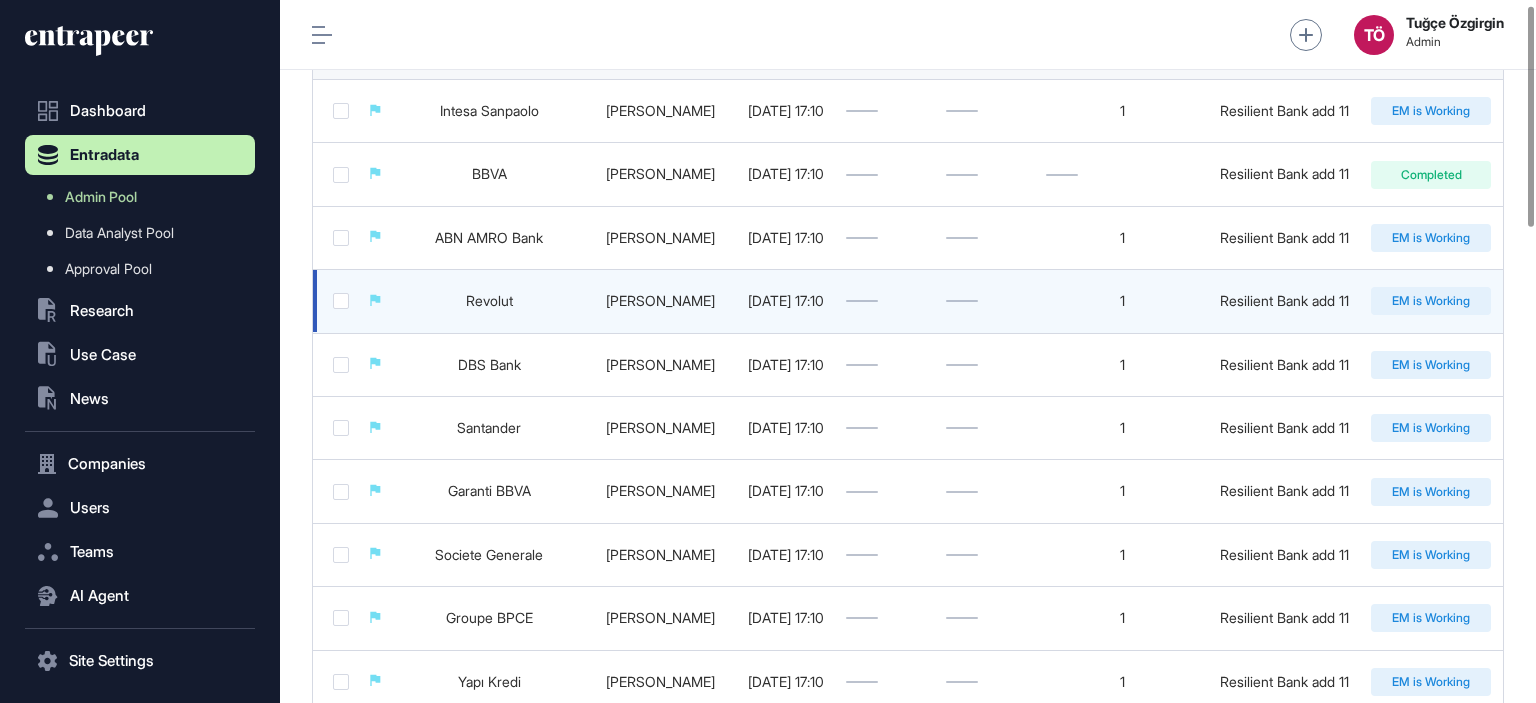 scroll, scrollTop: 0, scrollLeft: 0, axis: both 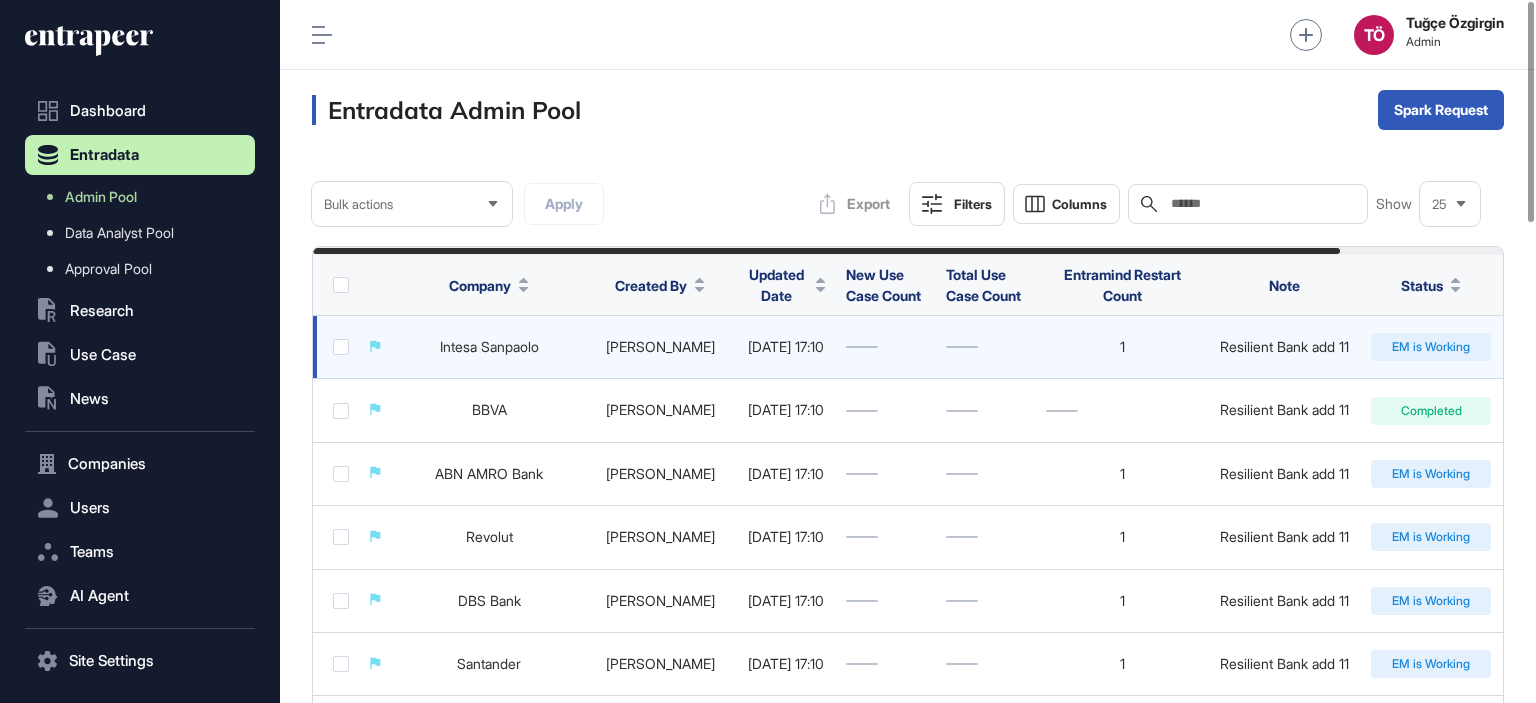click on "Naciye Ozcan" 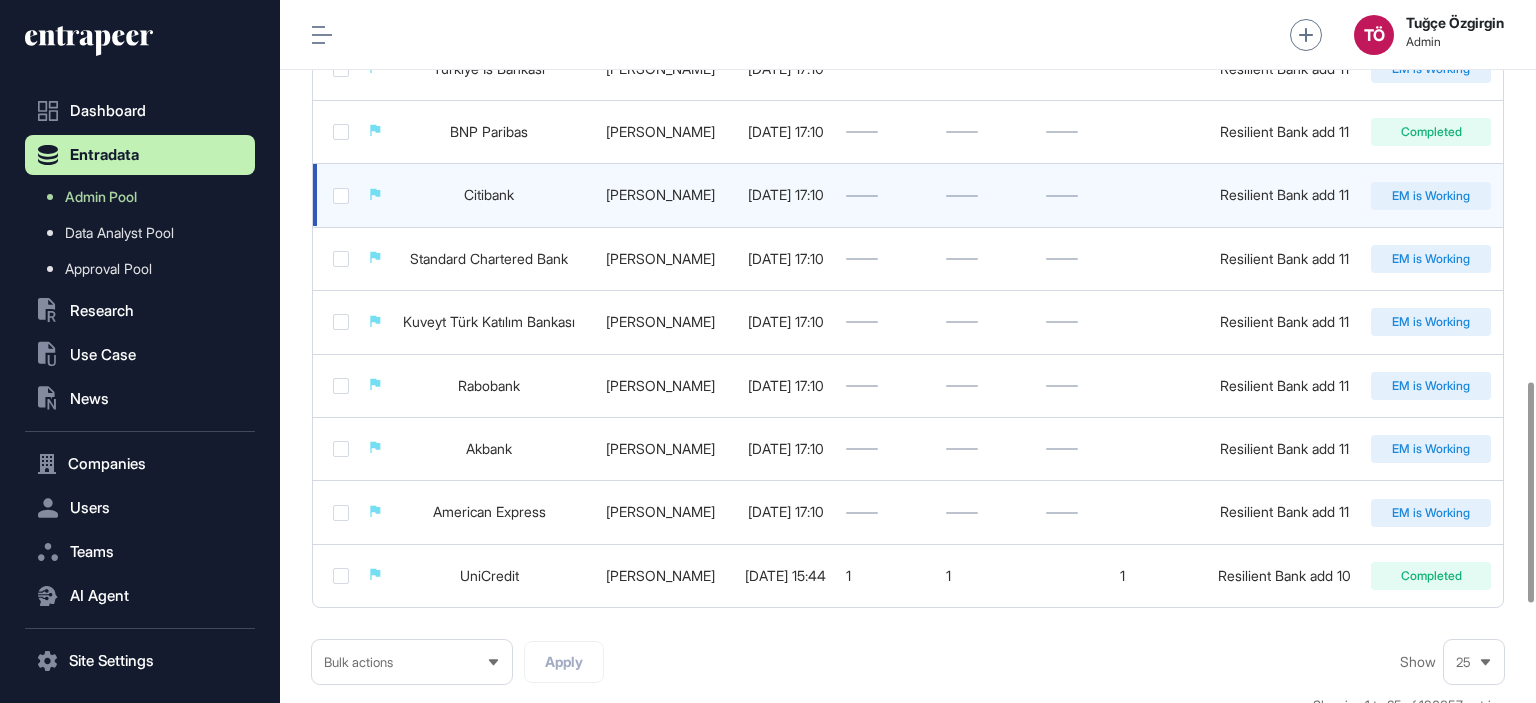 scroll, scrollTop: 1300, scrollLeft: 0, axis: vertical 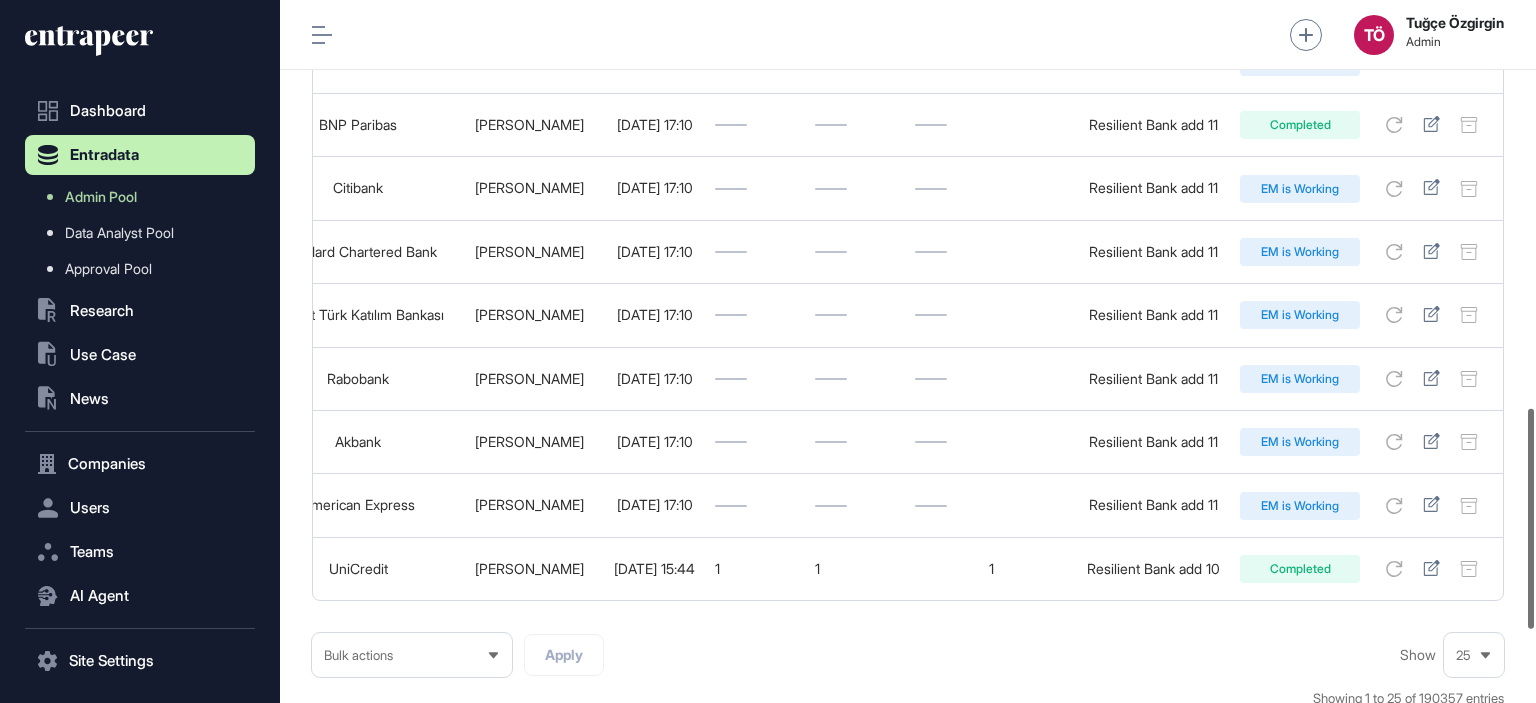 drag, startPoint x: 1378, startPoint y: 521, endPoint x: 1535, endPoint y: 498, distance: 158.67577 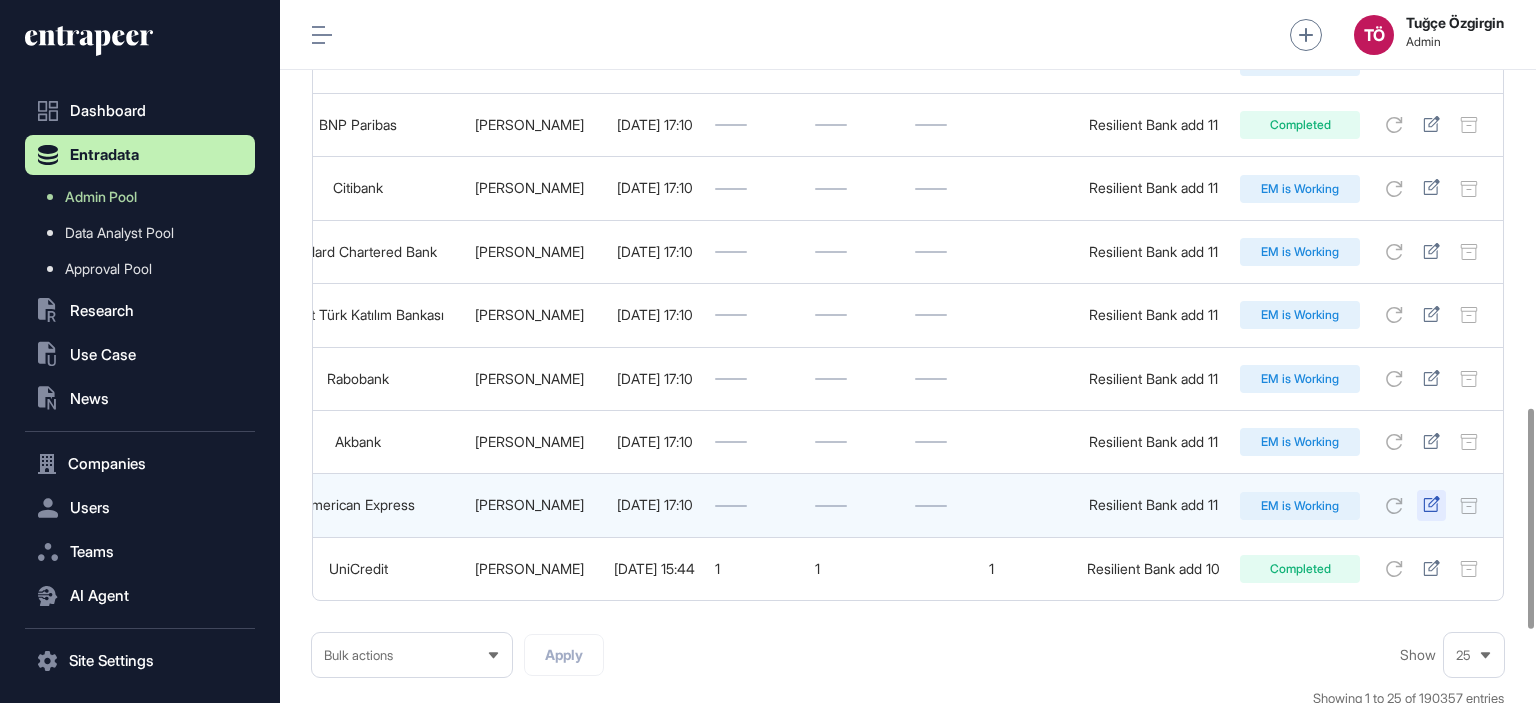 click 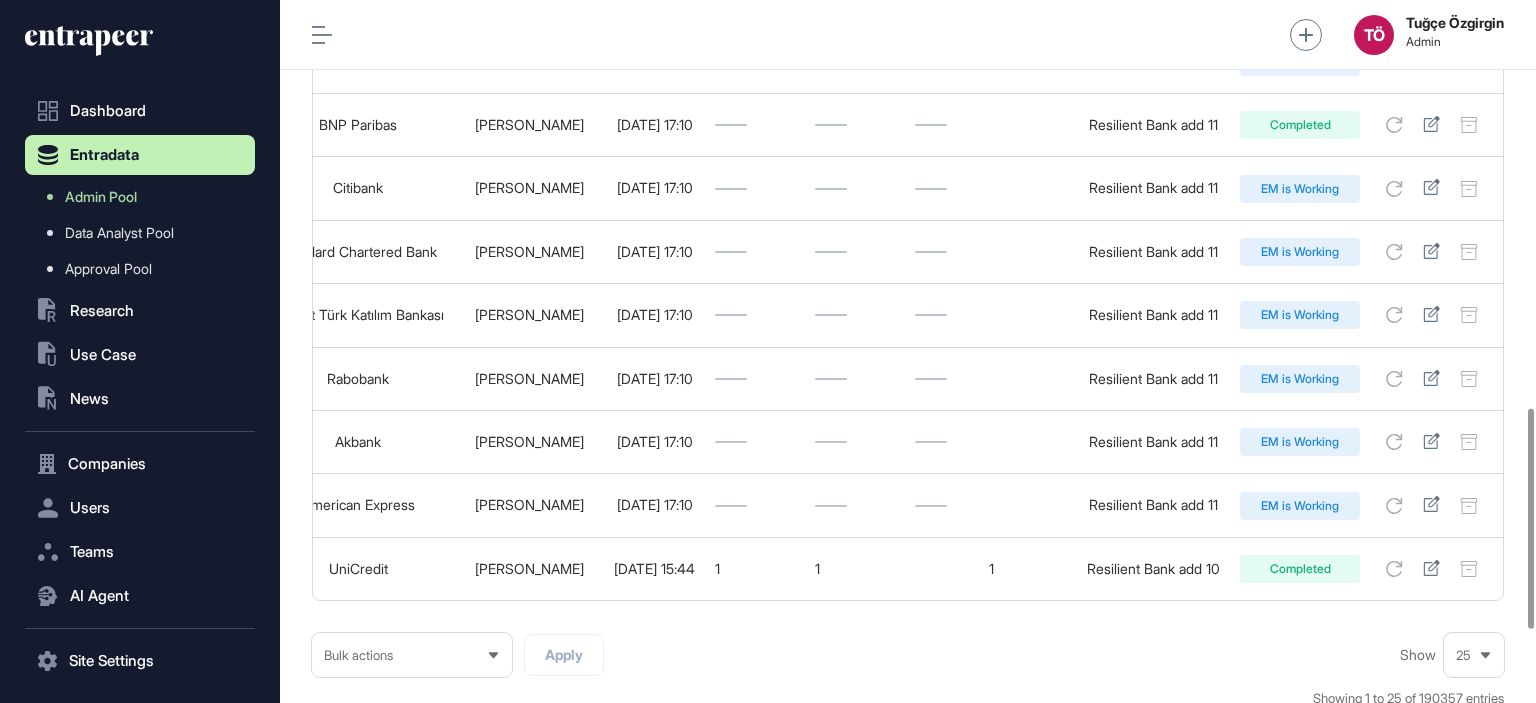 scroll, scrollTop: 0, scrollLeft: 0, axis: both 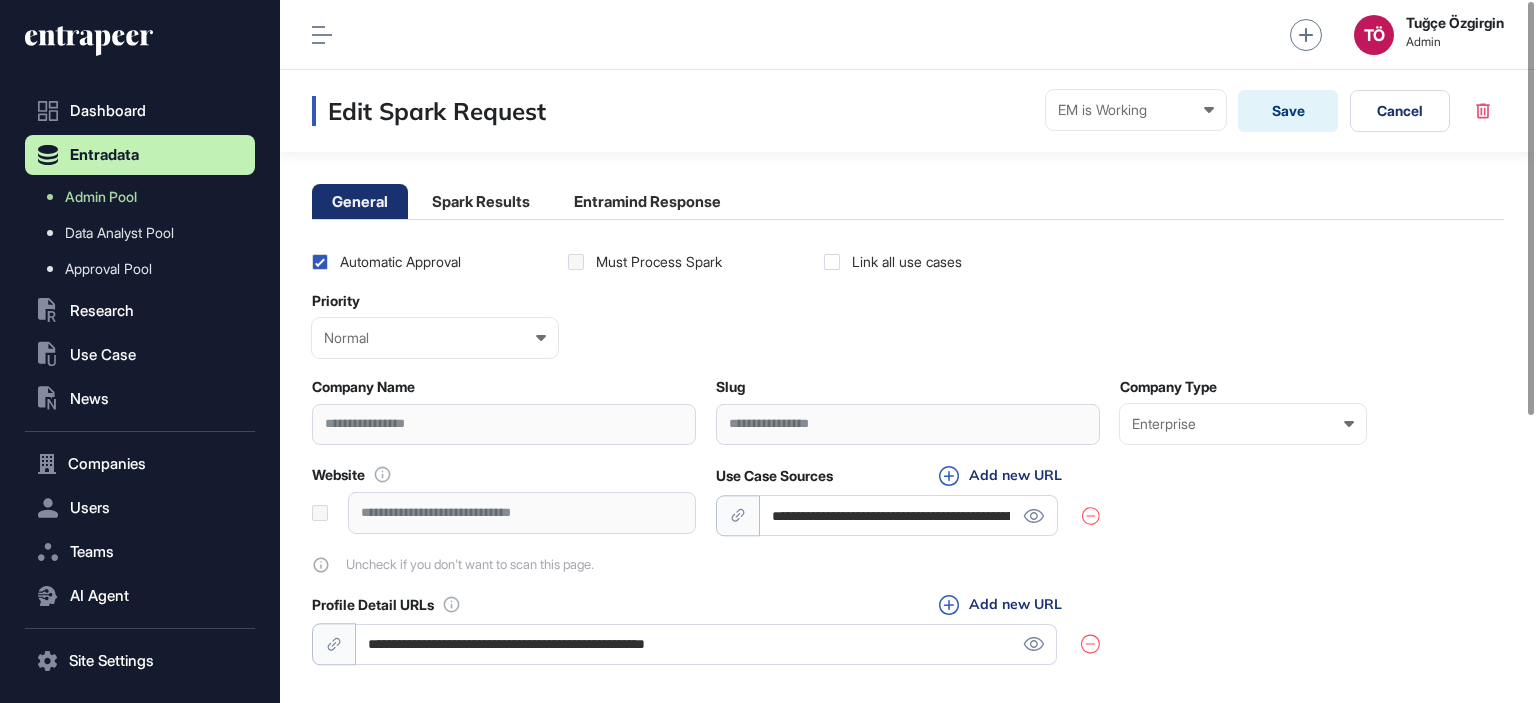 click on "**********" at bounding box center [908, 596] 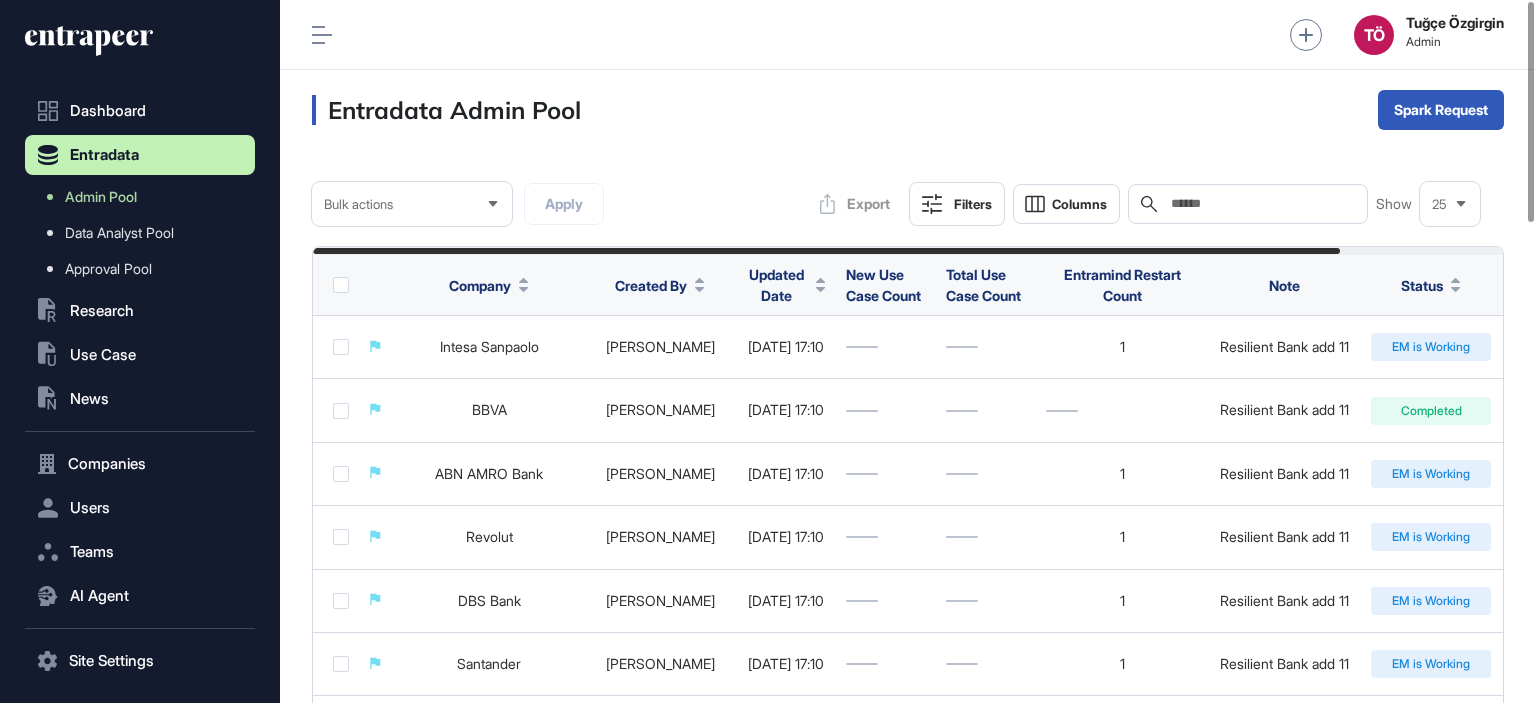 click on "Bulk actions Apply Export Filters Columns Search Show 25" at bounding box center (908, 204) 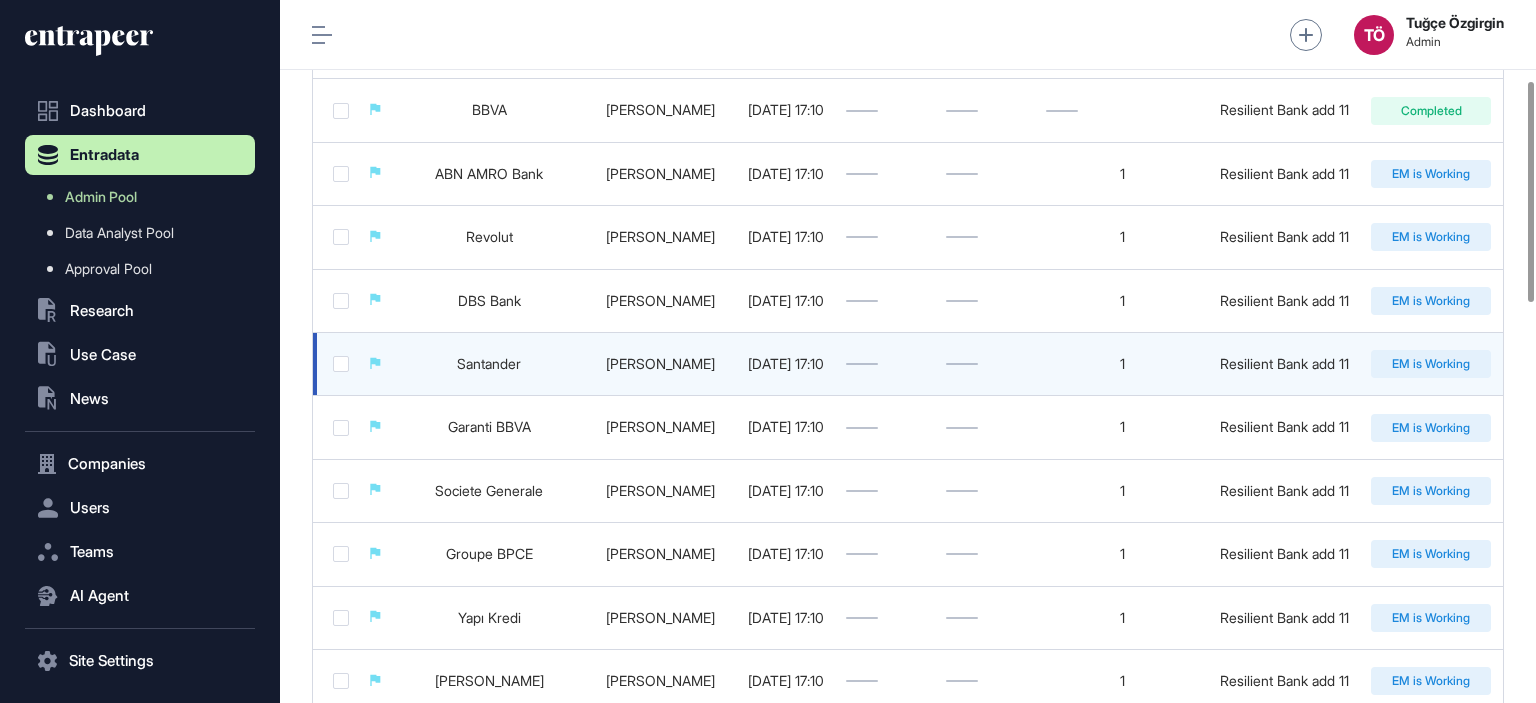 scroll, scrollTop: 0, scrollLeft: 0, axis: both 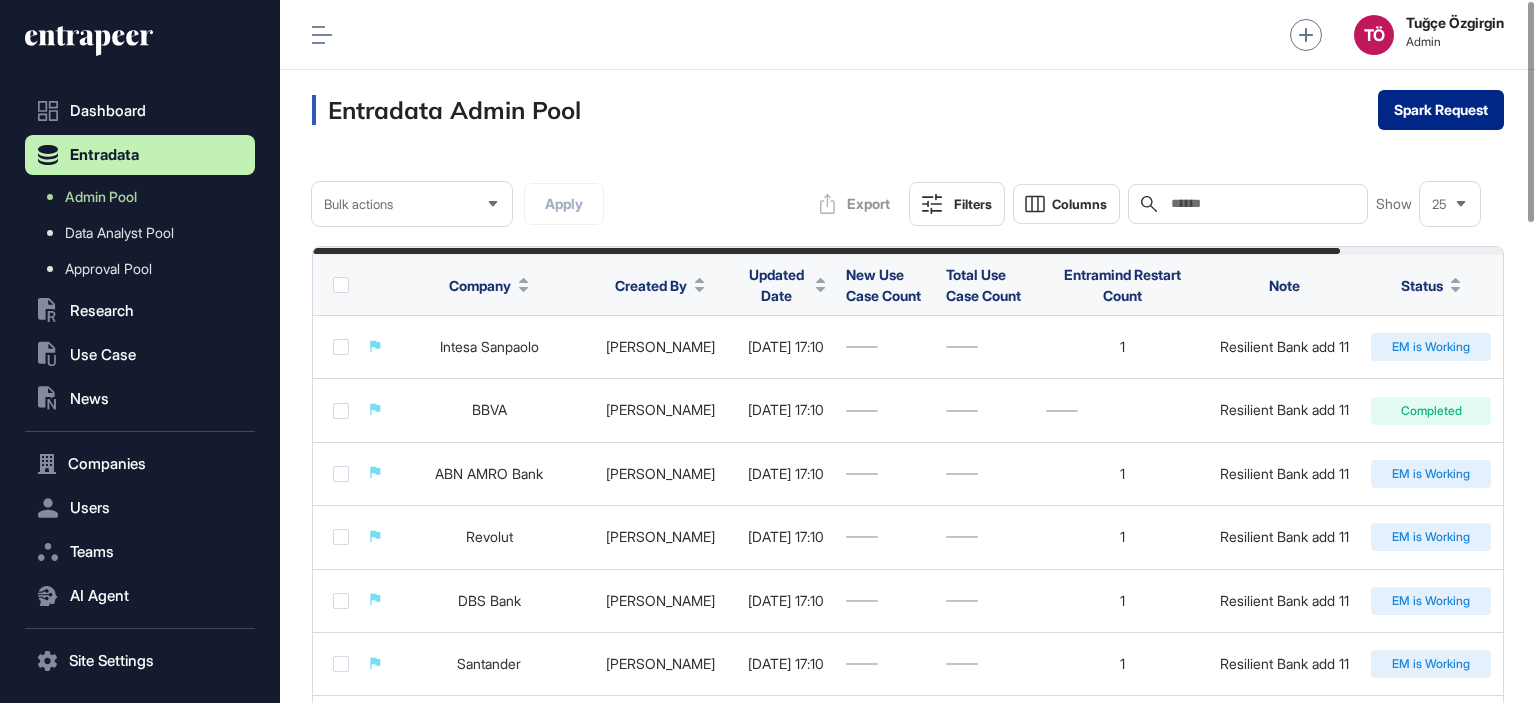 click on "Spark Request" 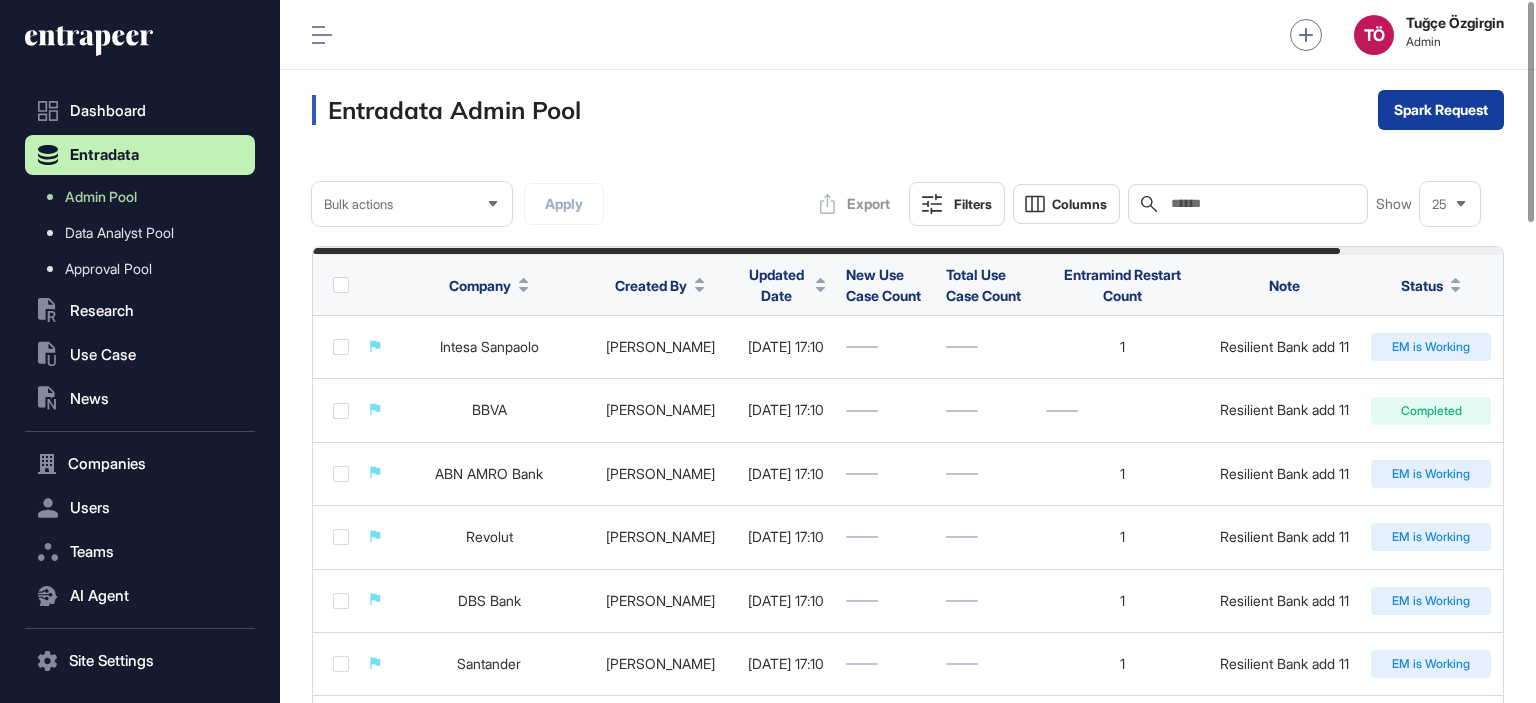click on "Spark Request" at bounding box center (1441, 110) 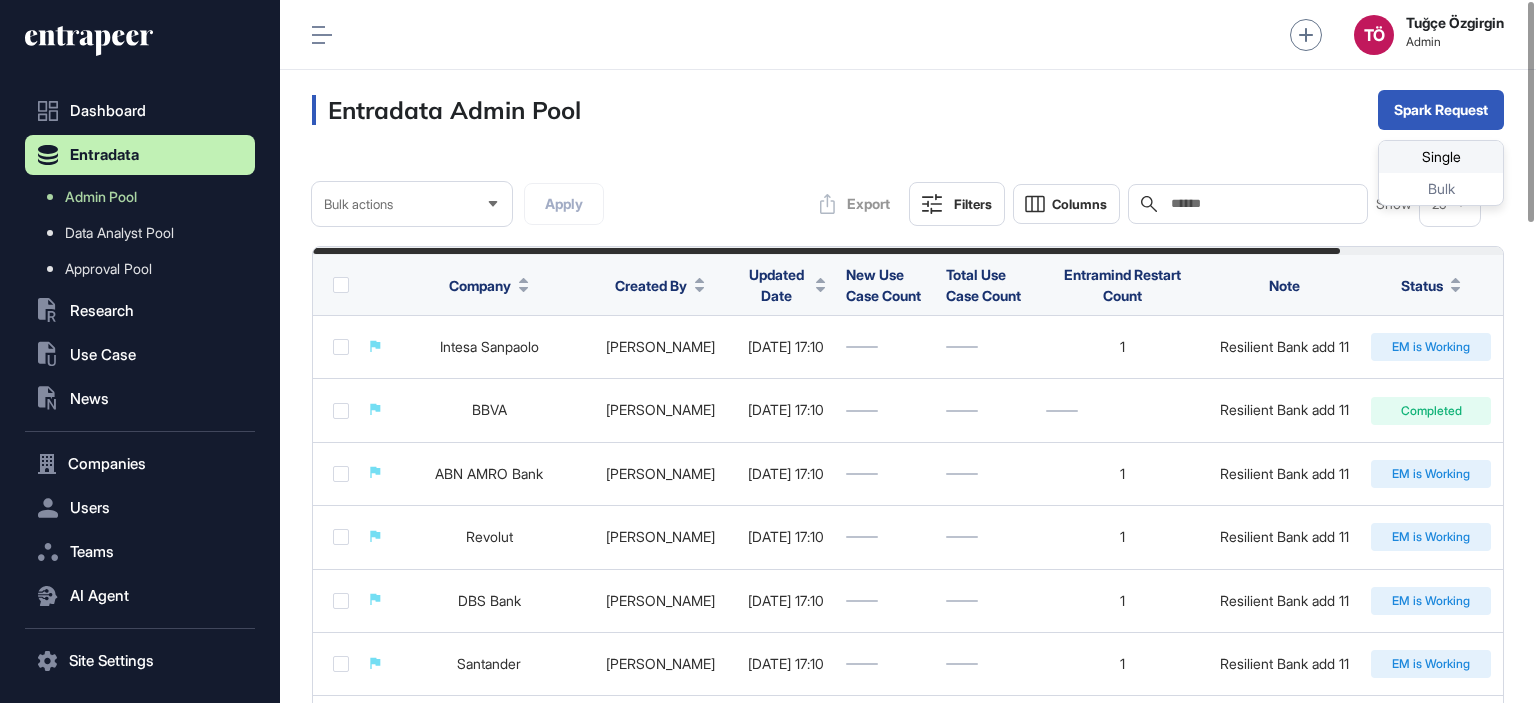 click on "Single" 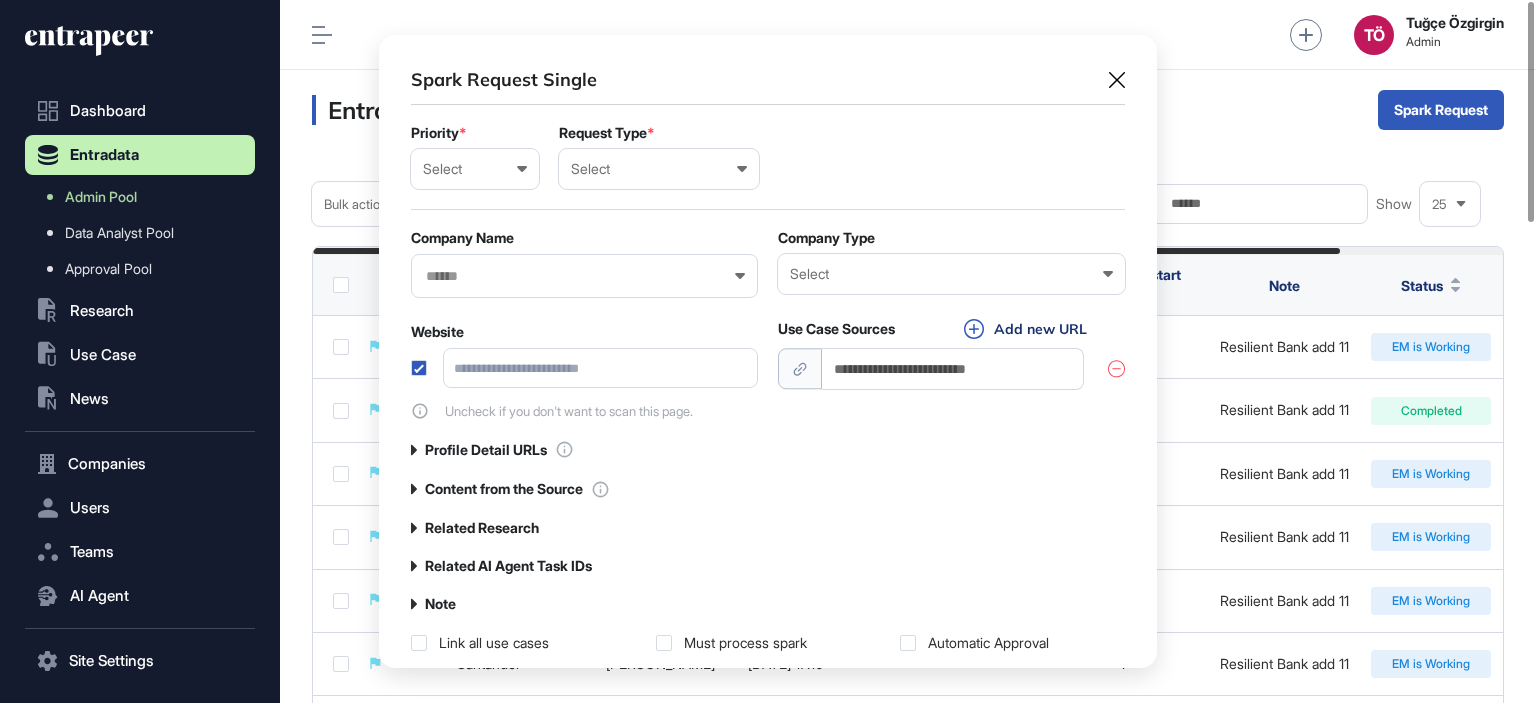 scroll, scrollTop: 632, scrollLeft: 777, axis: both 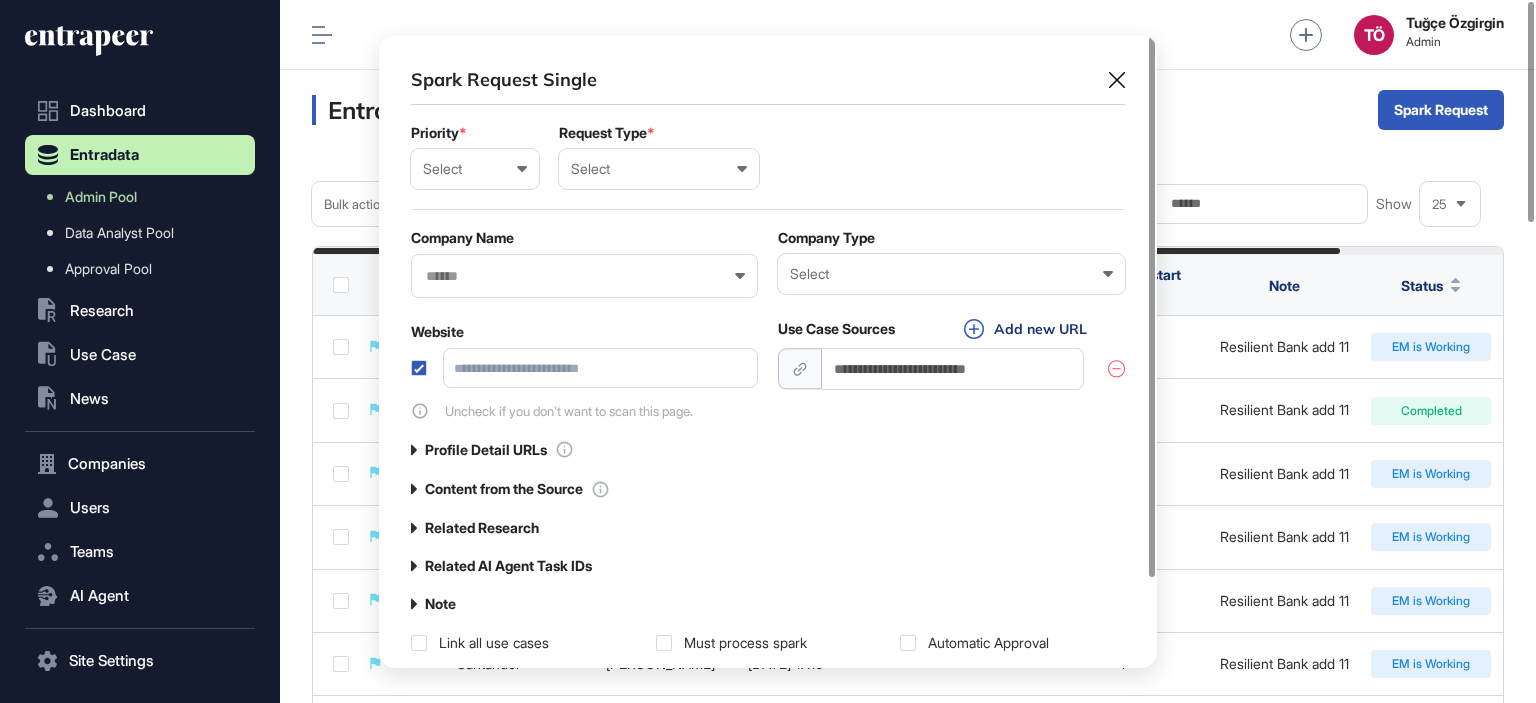 click at bounding box center [584, 276] 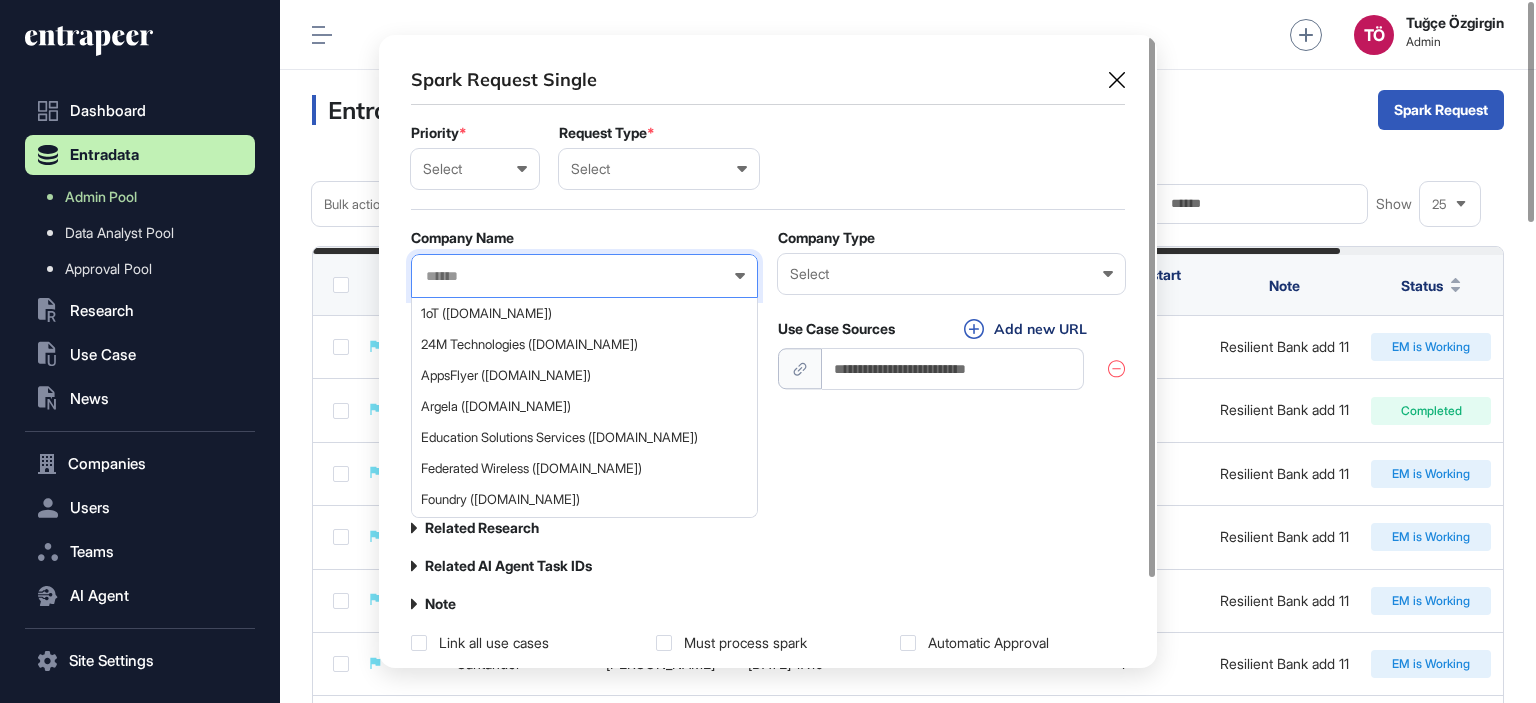 click at bounding box center [571, 276] 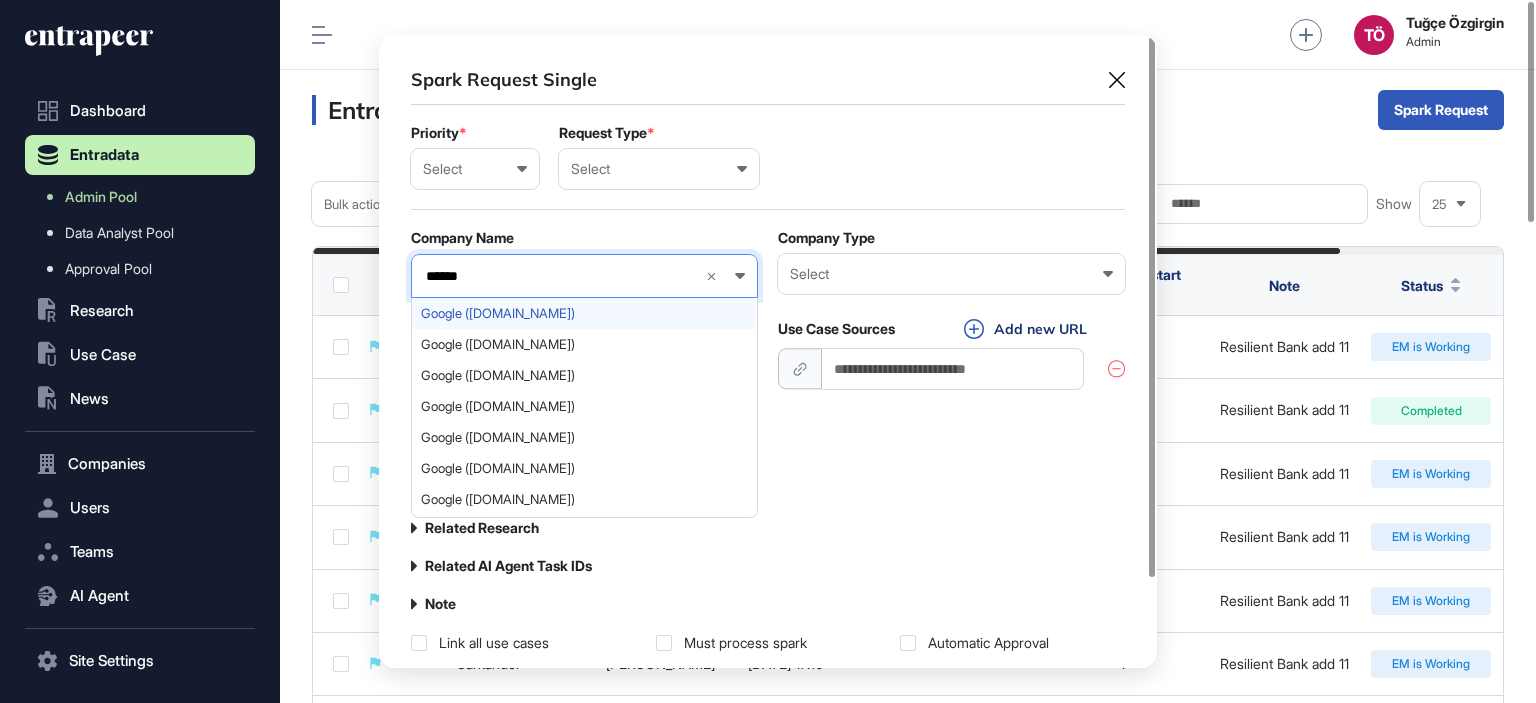 type on "******" 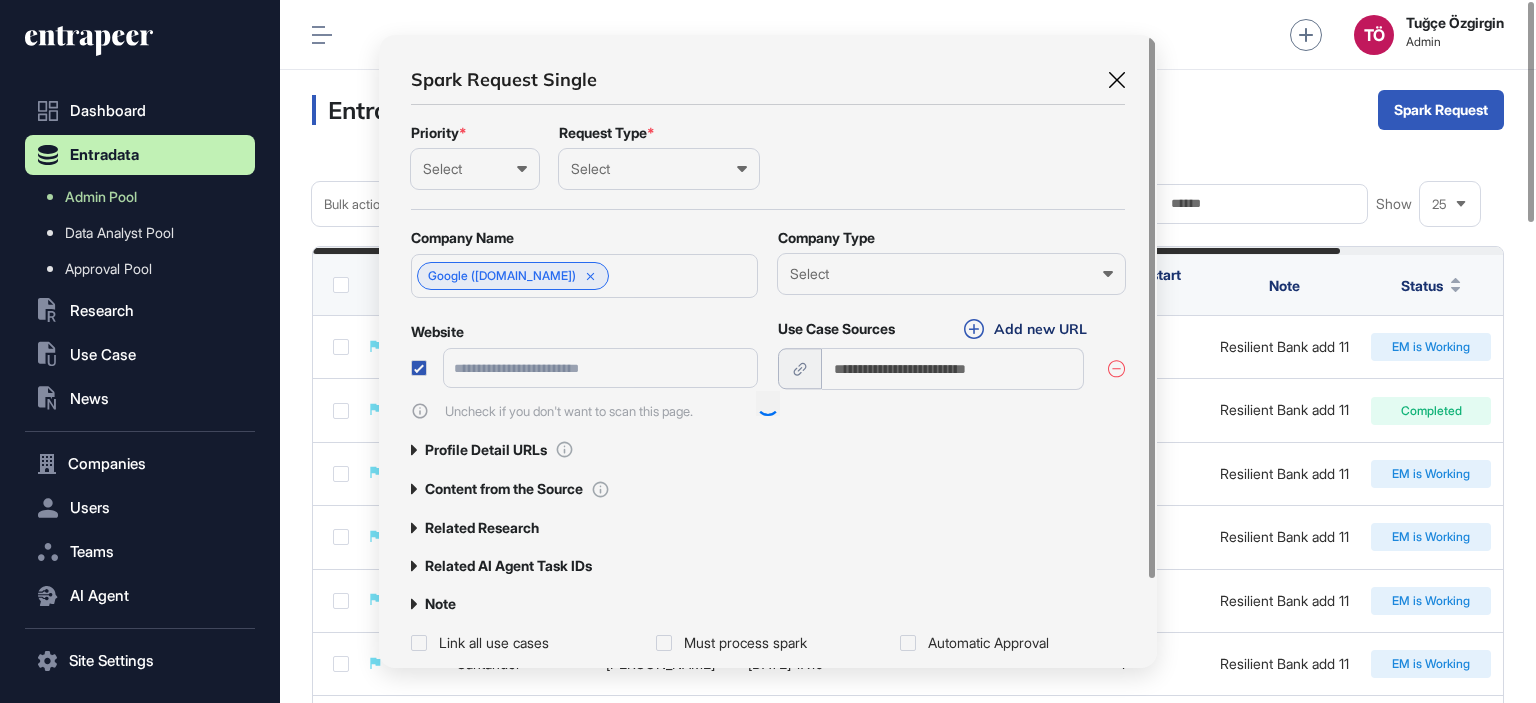 type on "**********" 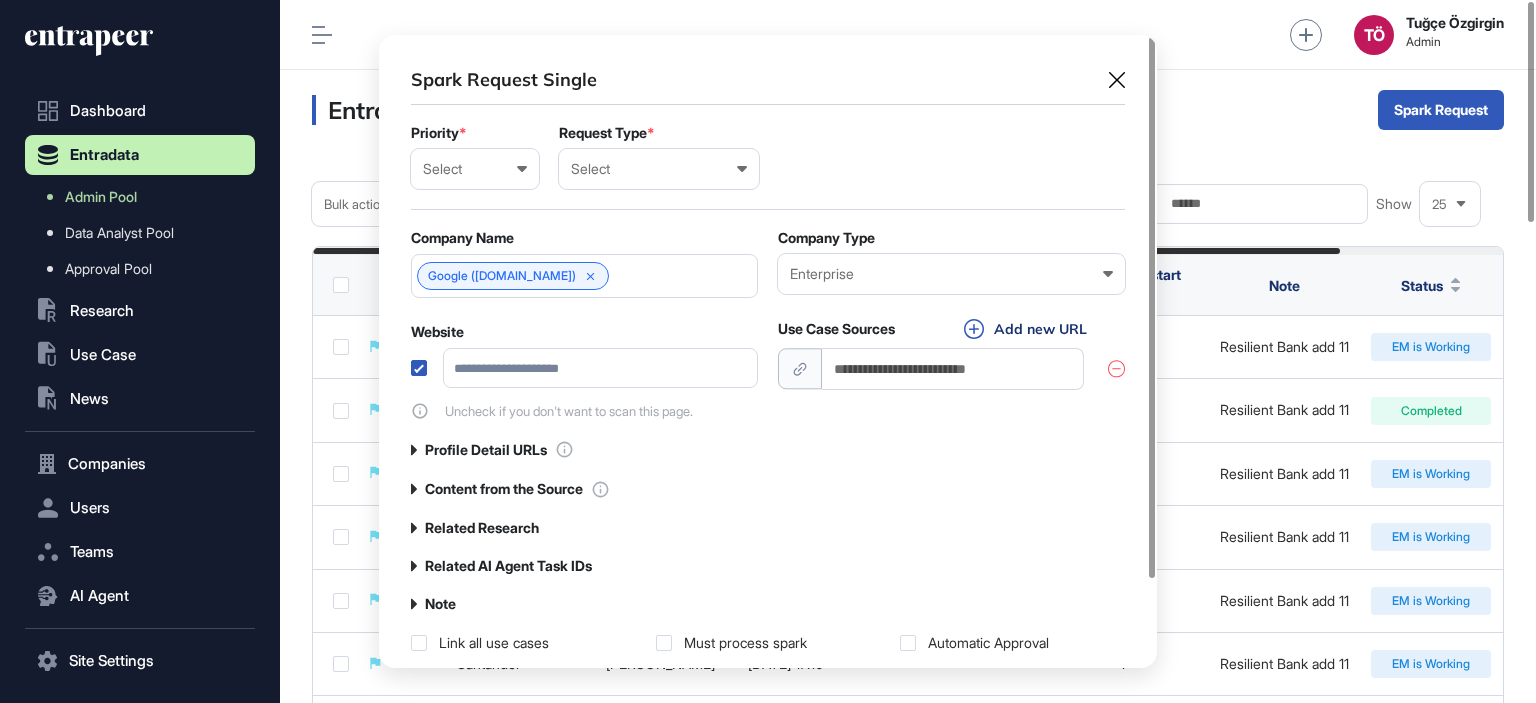 click at bounding box center (419, 368) 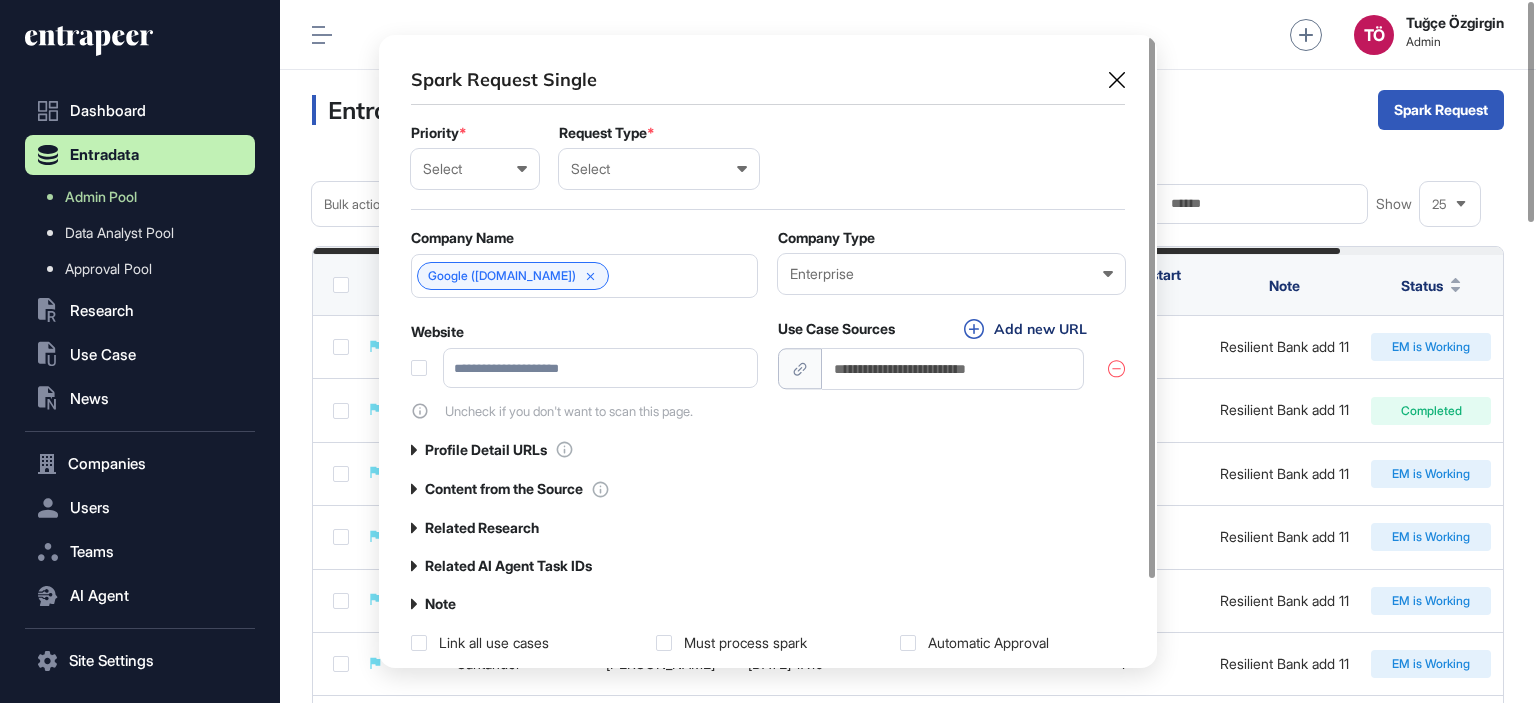 click at bounding box center [953, 368] 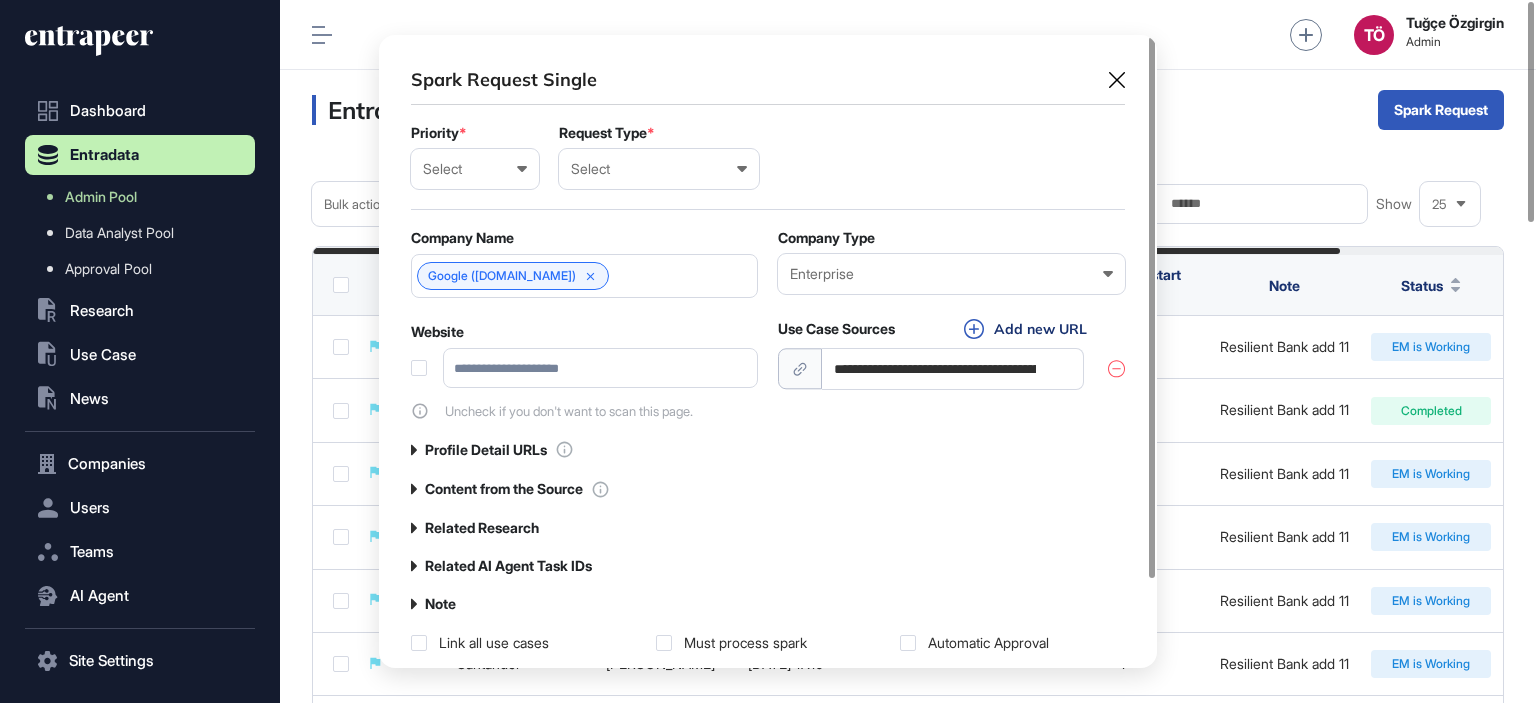 scroll, scrollTop: 0, scrollLeft: 440, axis: horizontal 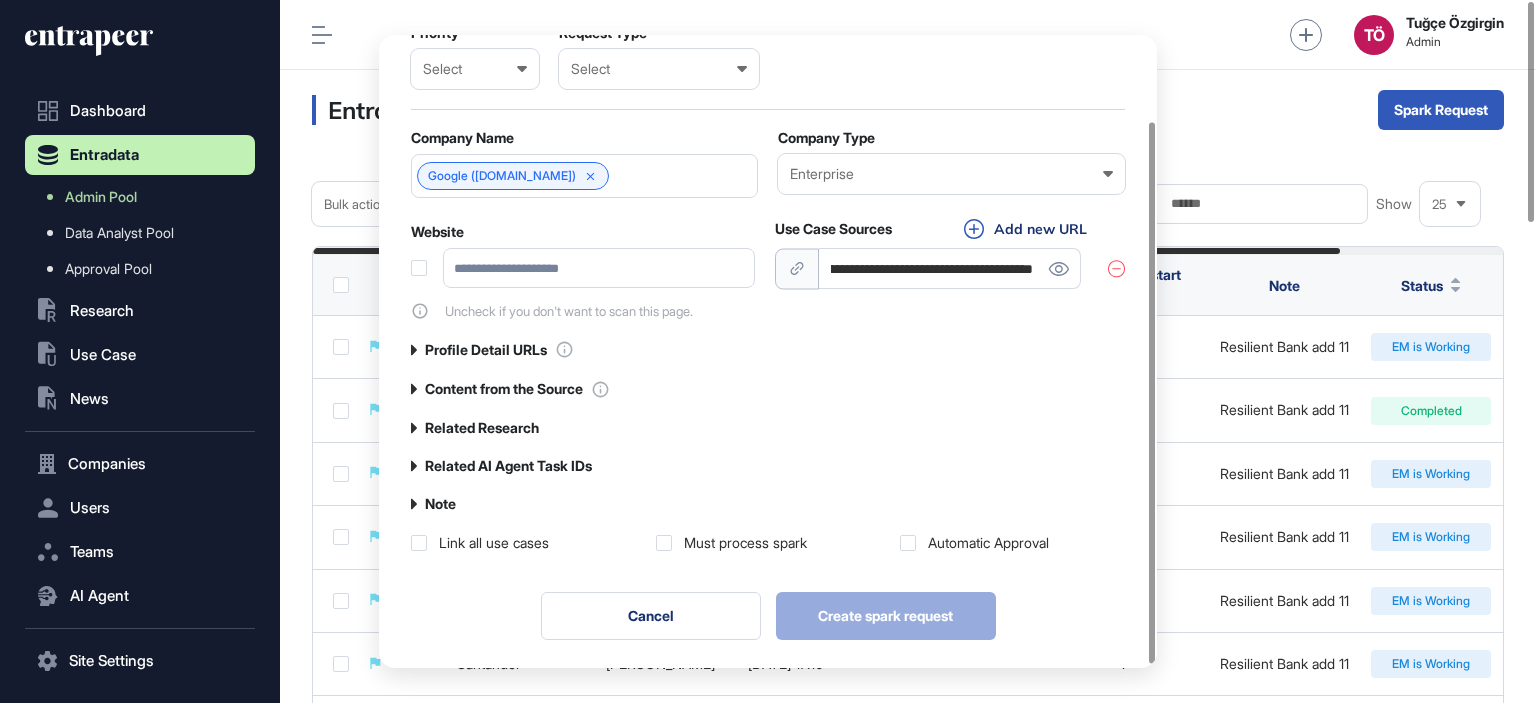 type on "**********" 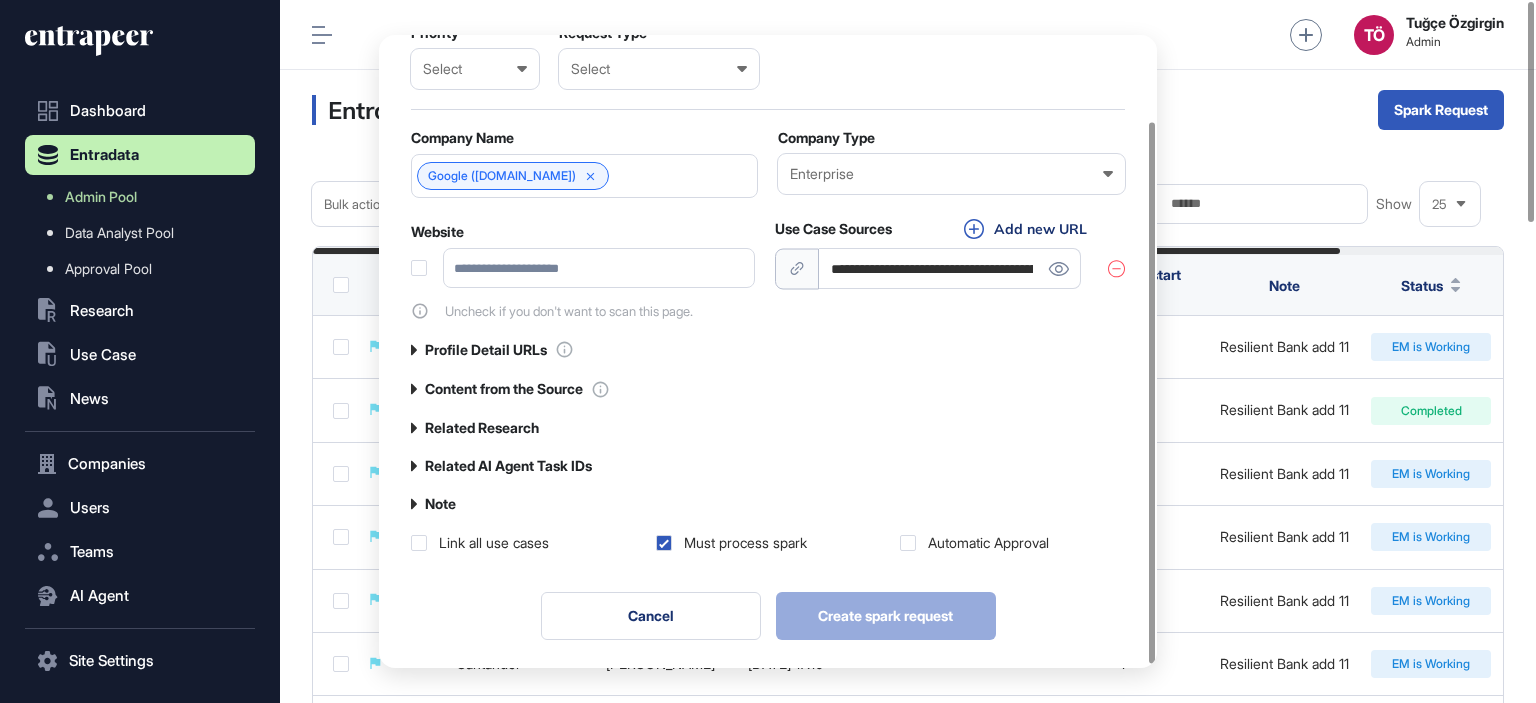 click on "Automatic Approval" at bounding box center [1012, 543] 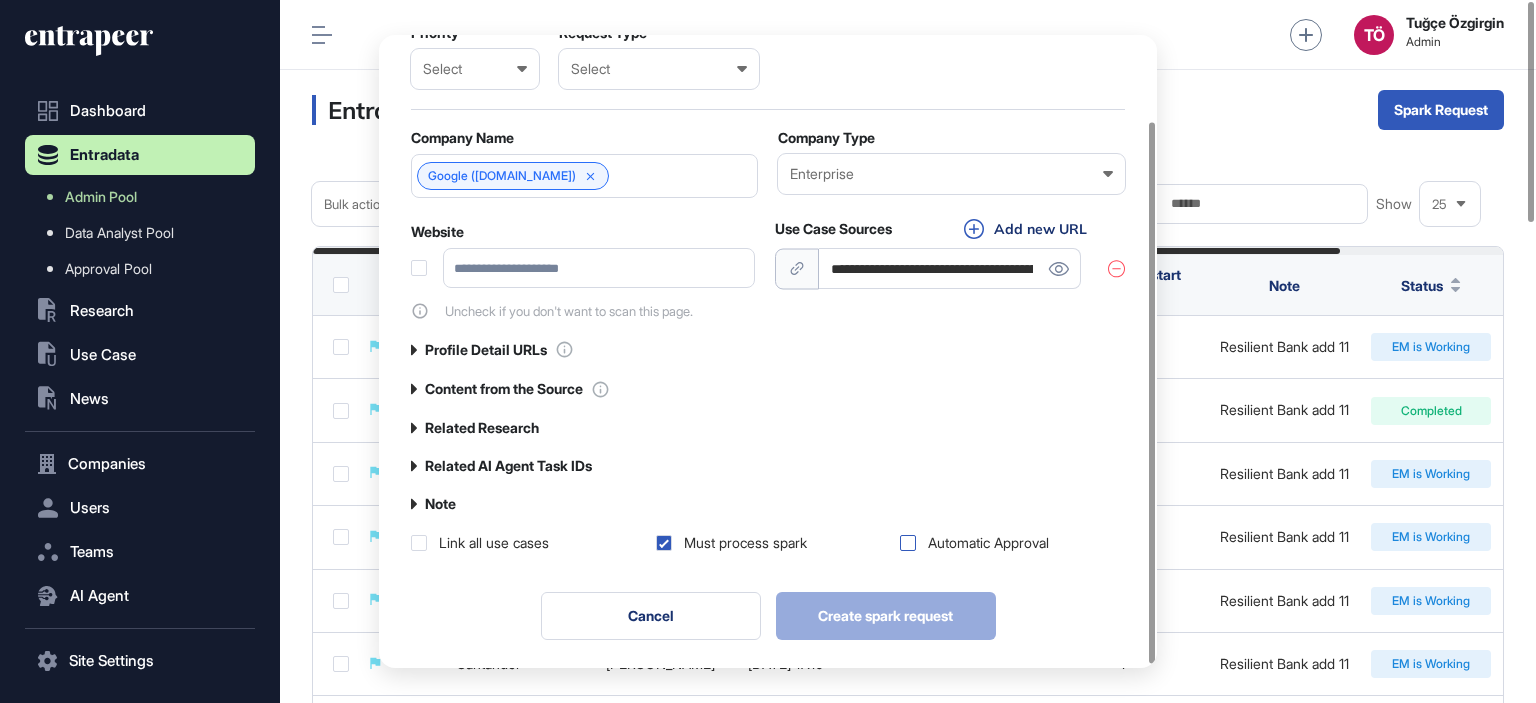 click at bounding box center (908, 543) 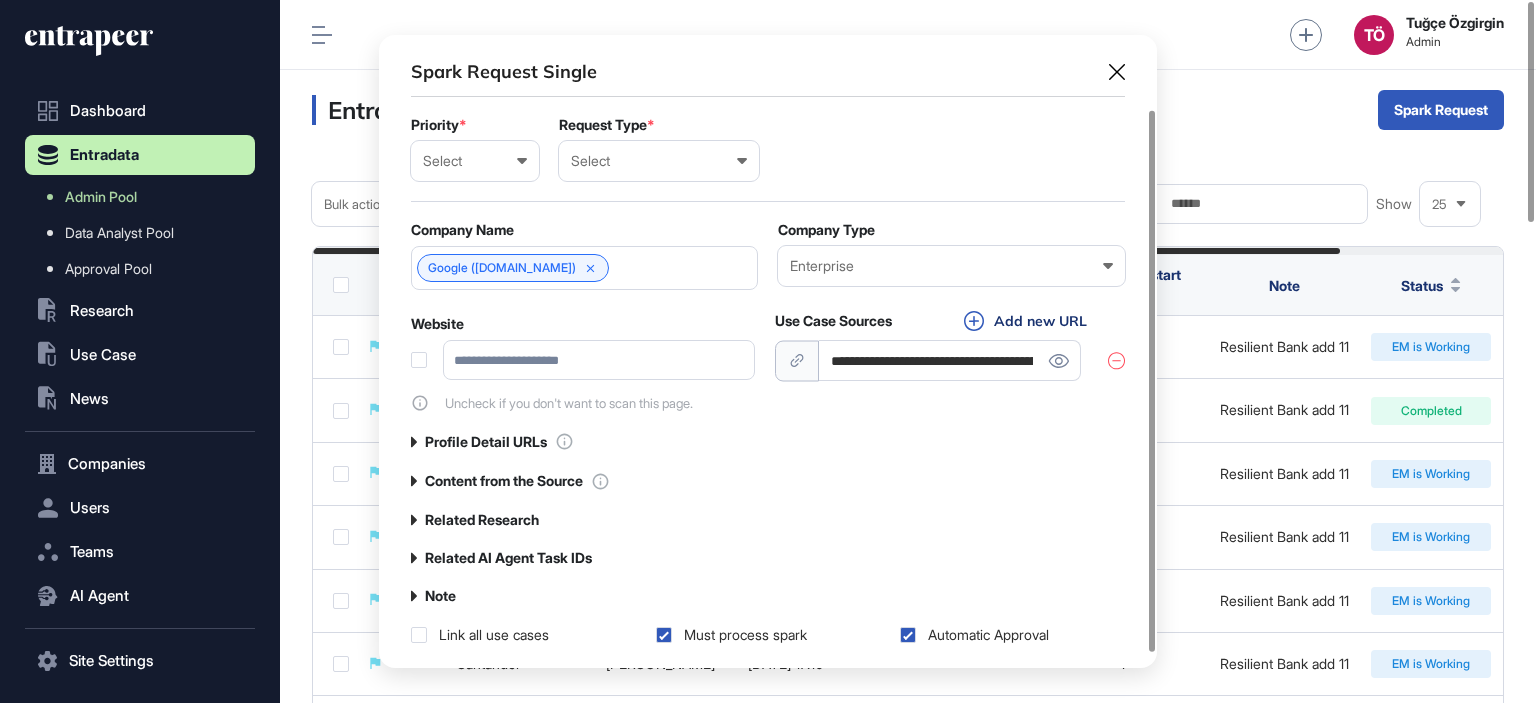 scroll, scrollTop: 0, scrollLeft: 0, axis: both 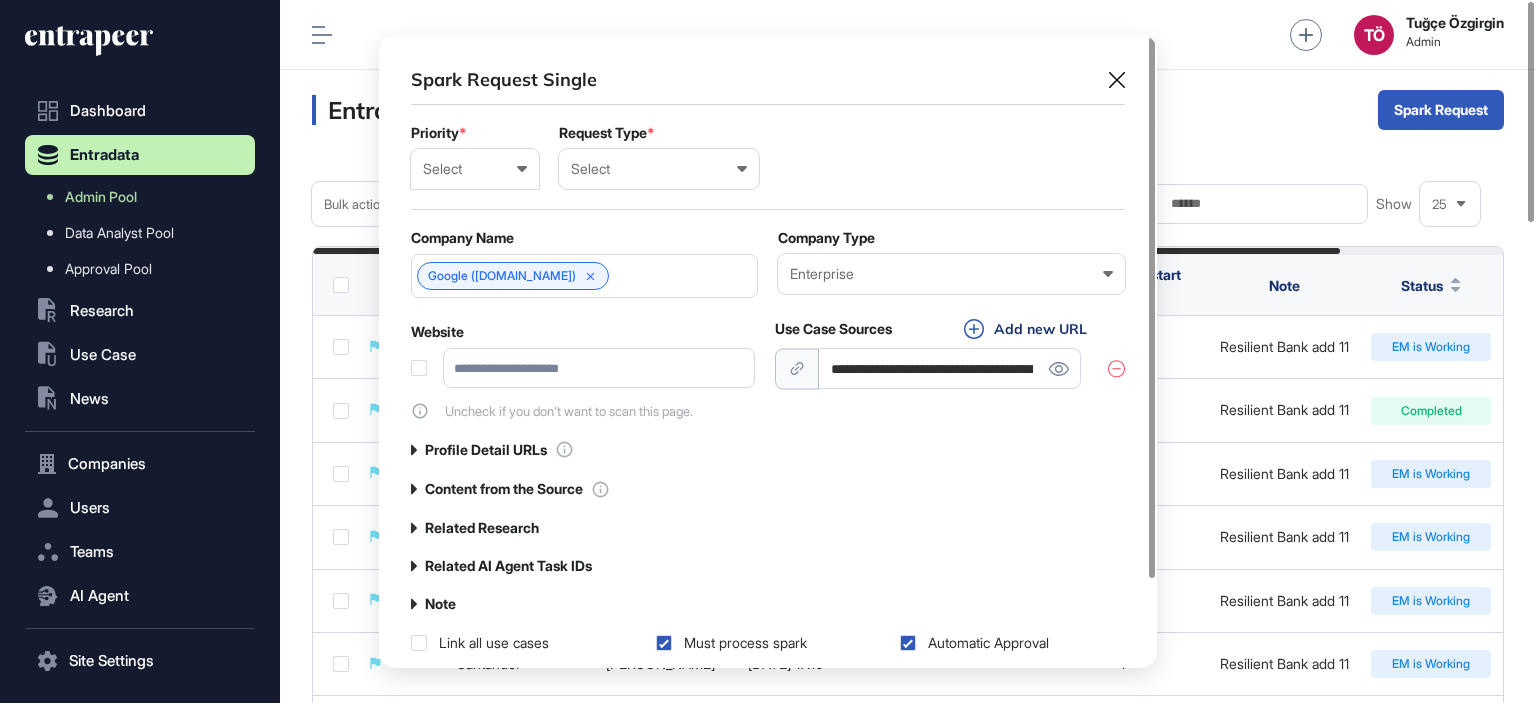 click on "Select" at bounding box center [475, 169] 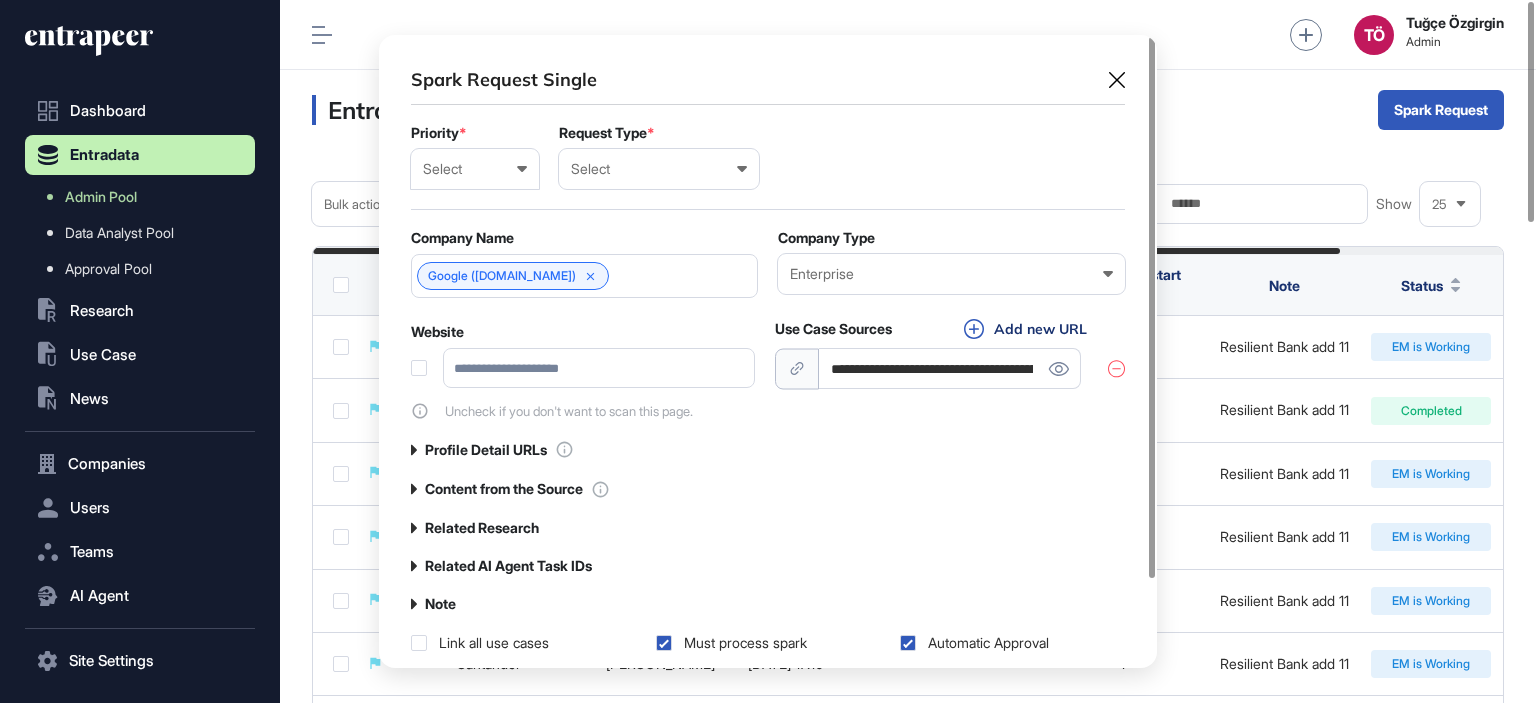 click on "Urgent" 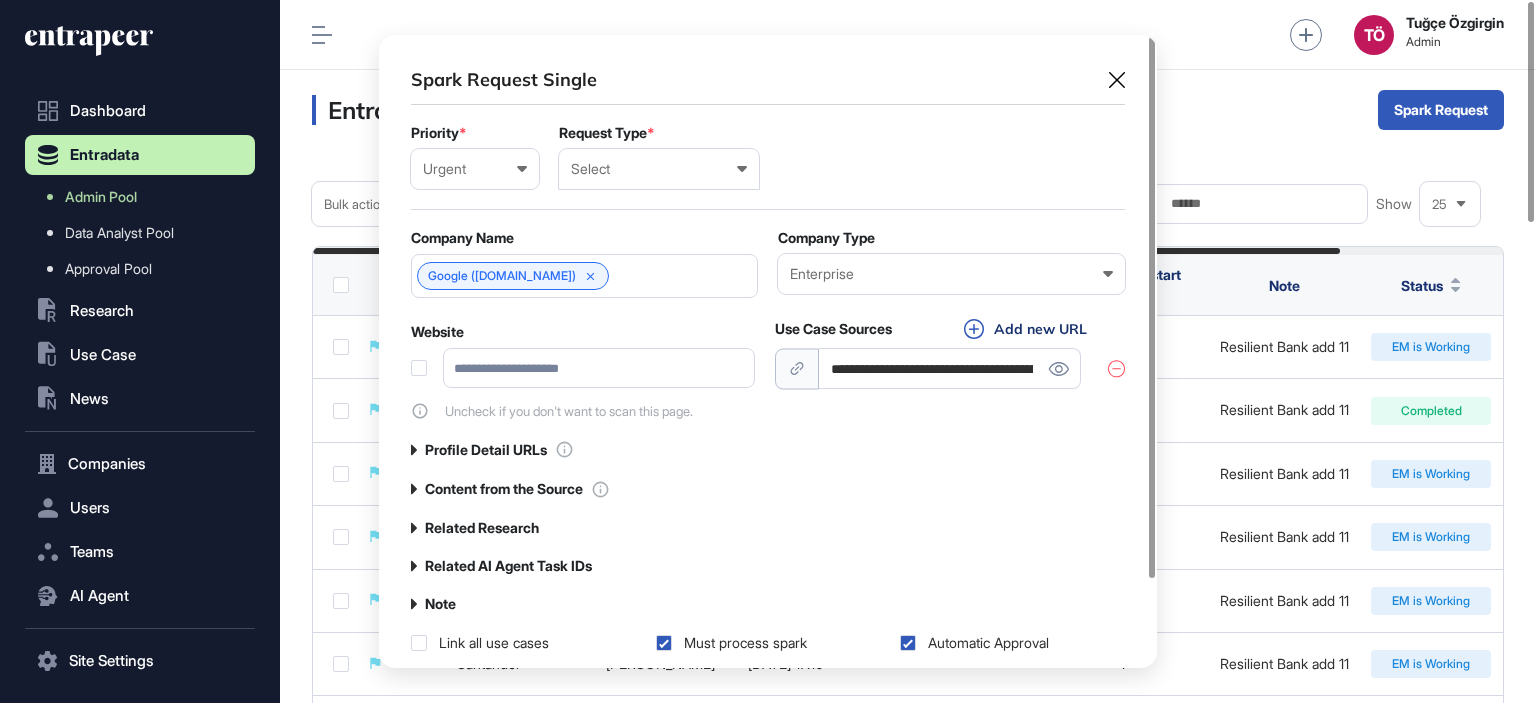 click on "Select User Company Customer Request ID" at bounding box center (659, 169) 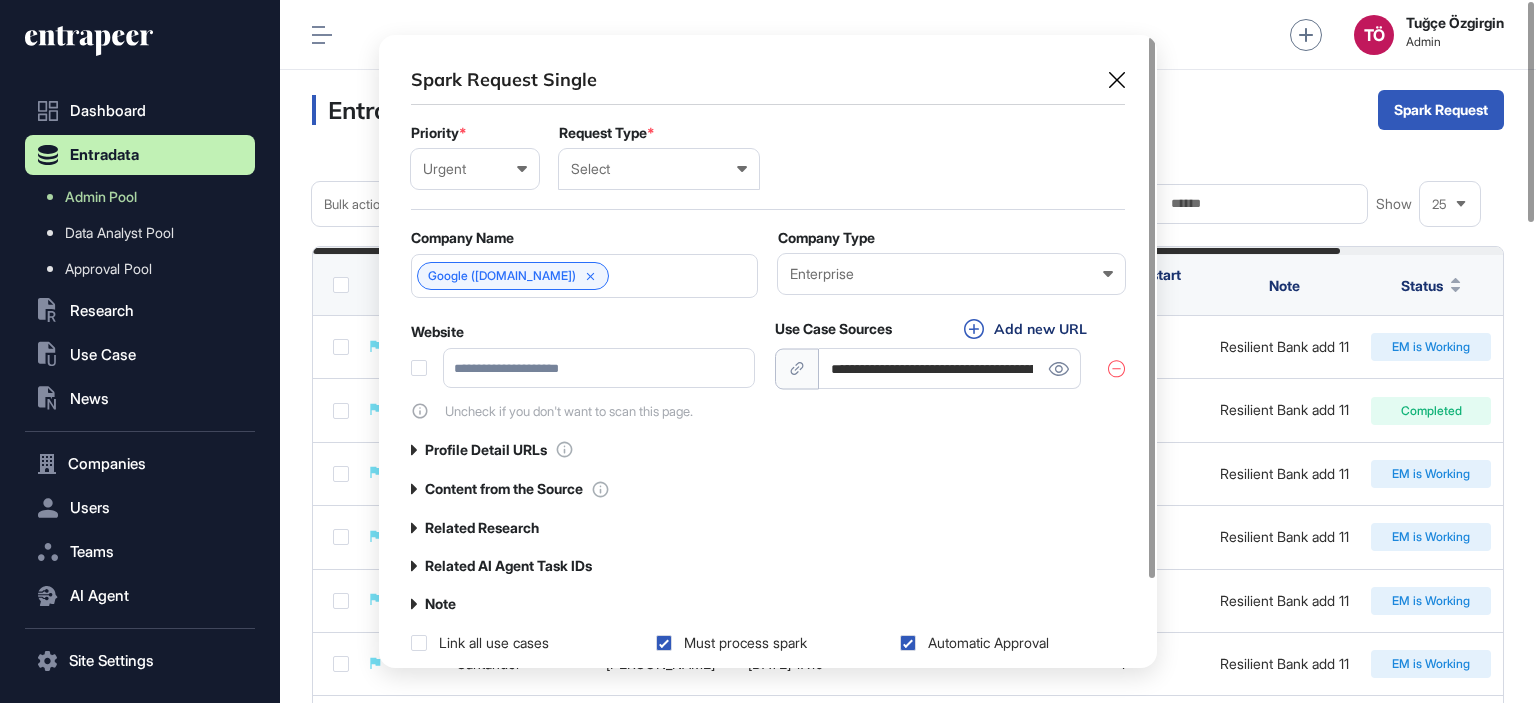 click on "User" 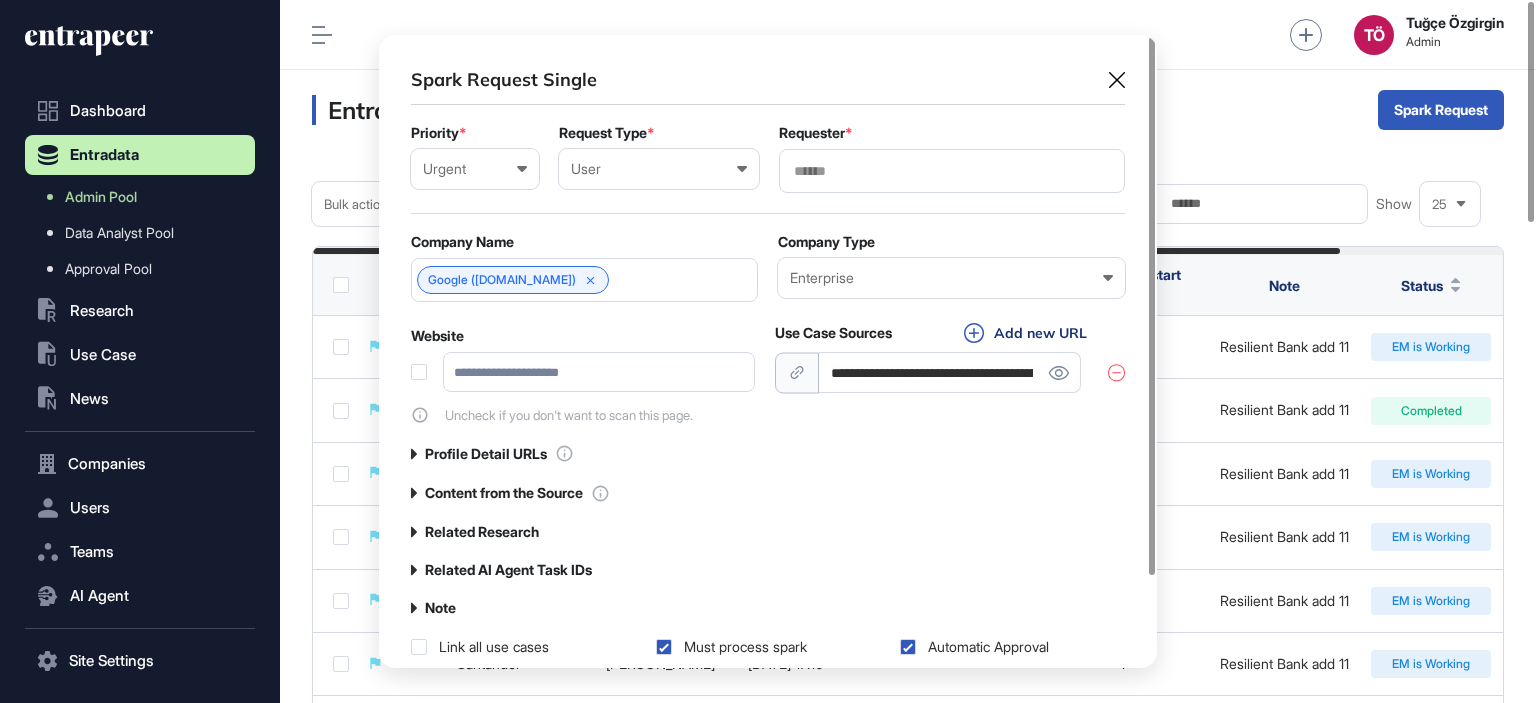 click at bounding box center (952, 171) 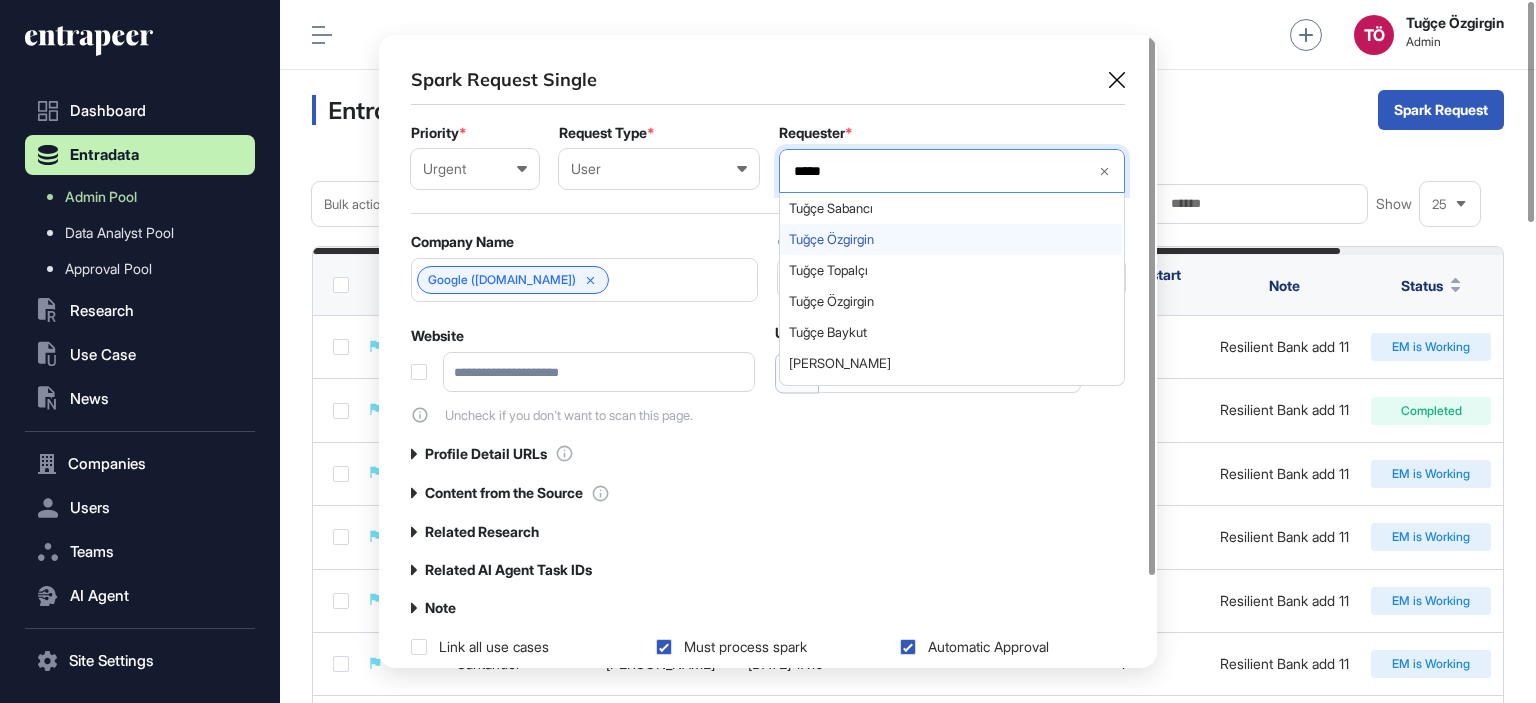 type on "*****" 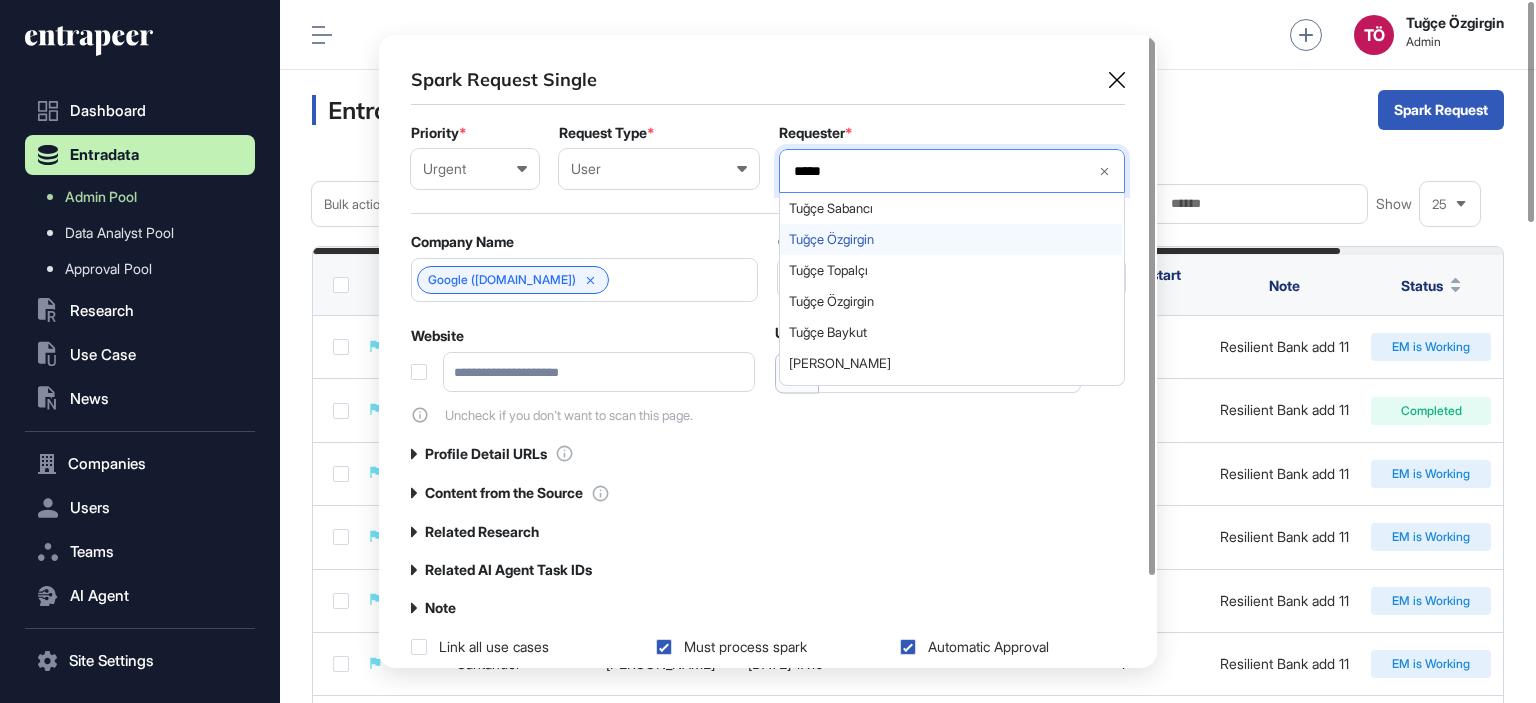 click on "Tuğçe Özgirgin" at bounding box center [951, 239] 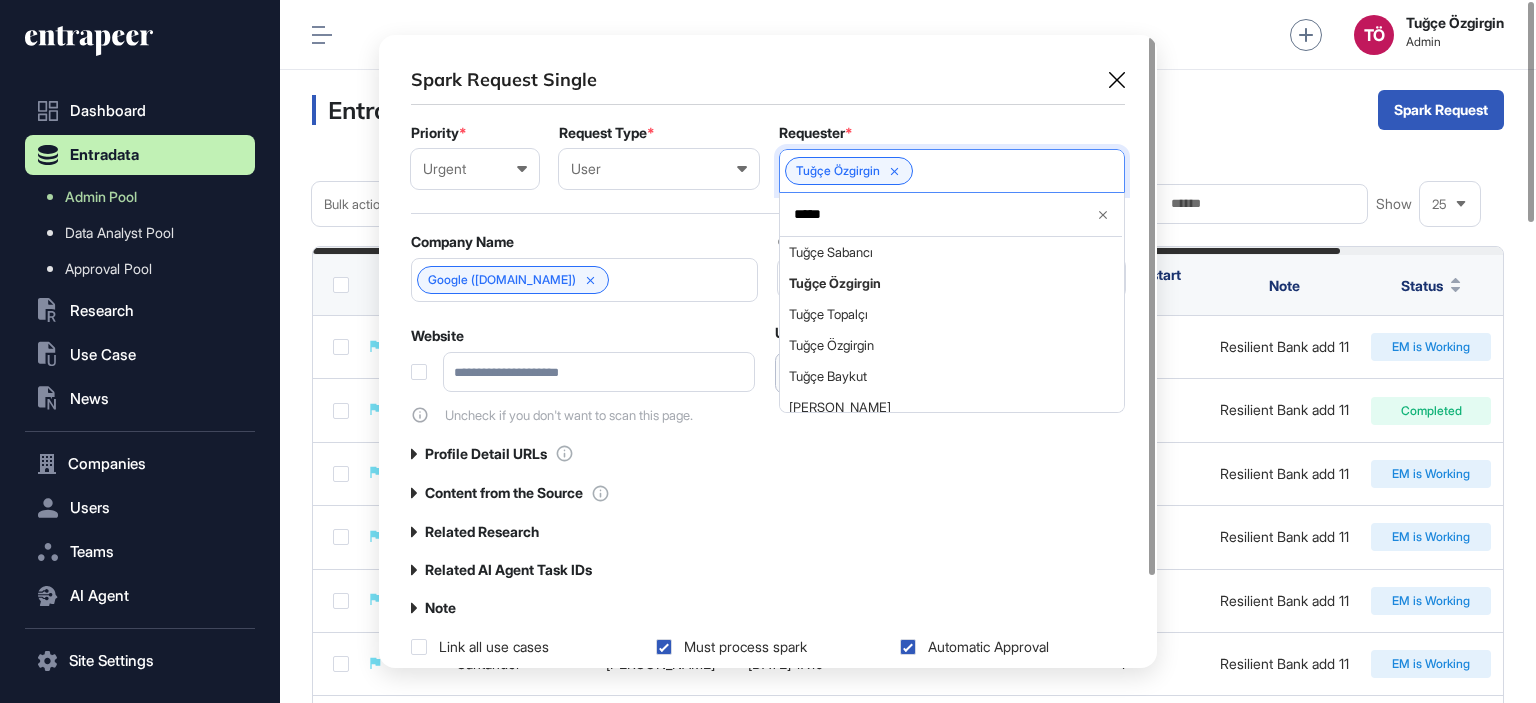 click on "Content from the Source" at bounding box center [768, 493] 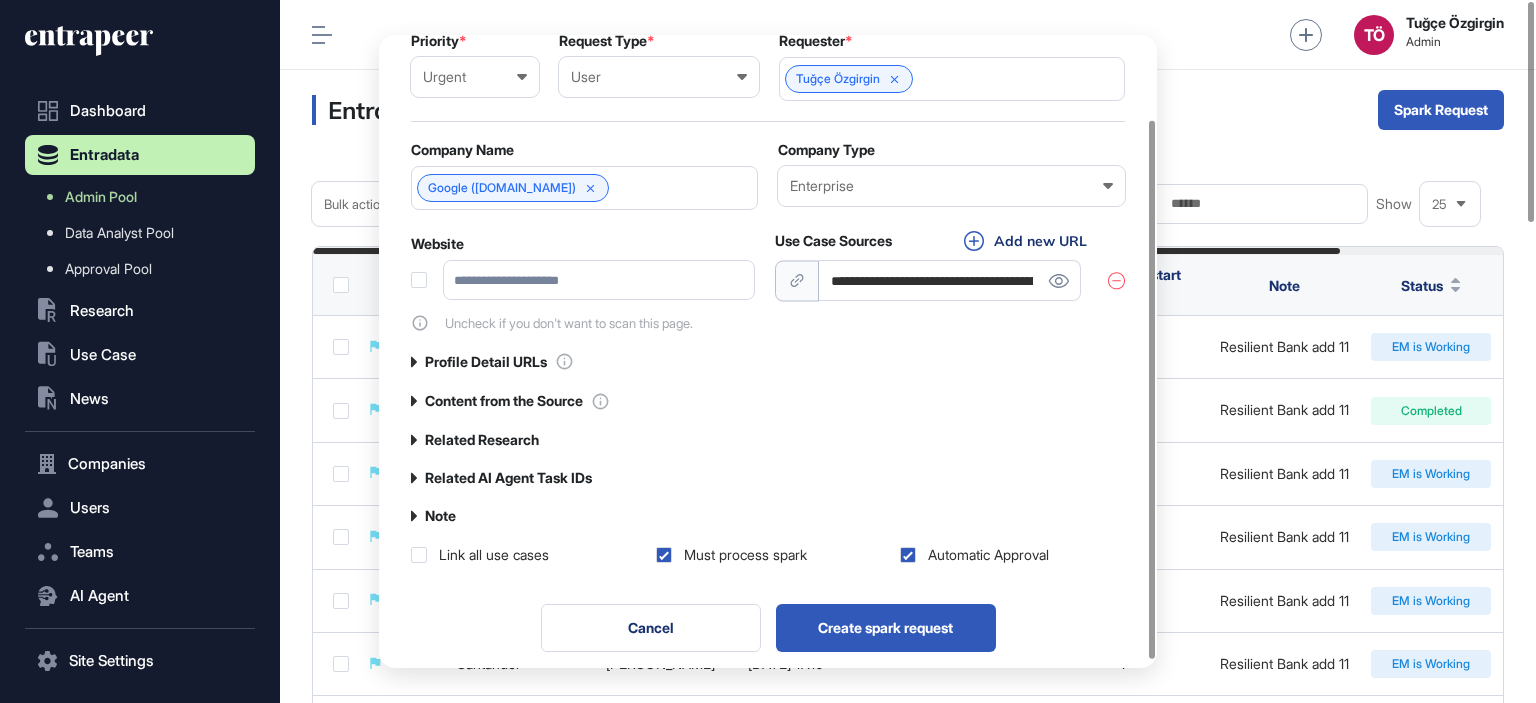 scroll, scrollTop: 106, scrollLeft: 0, axis: vertical 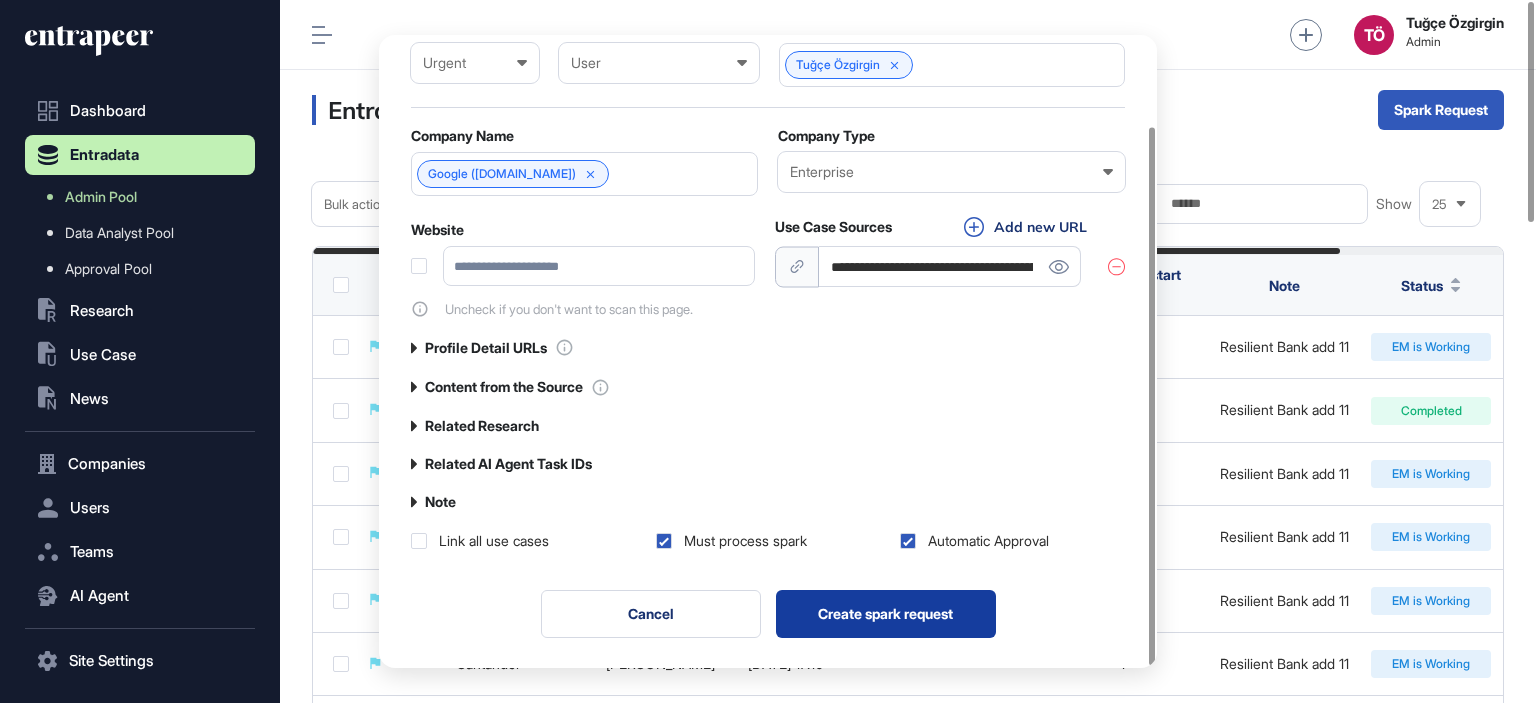 click on "Create spark request" at bounding box center (886, 614) 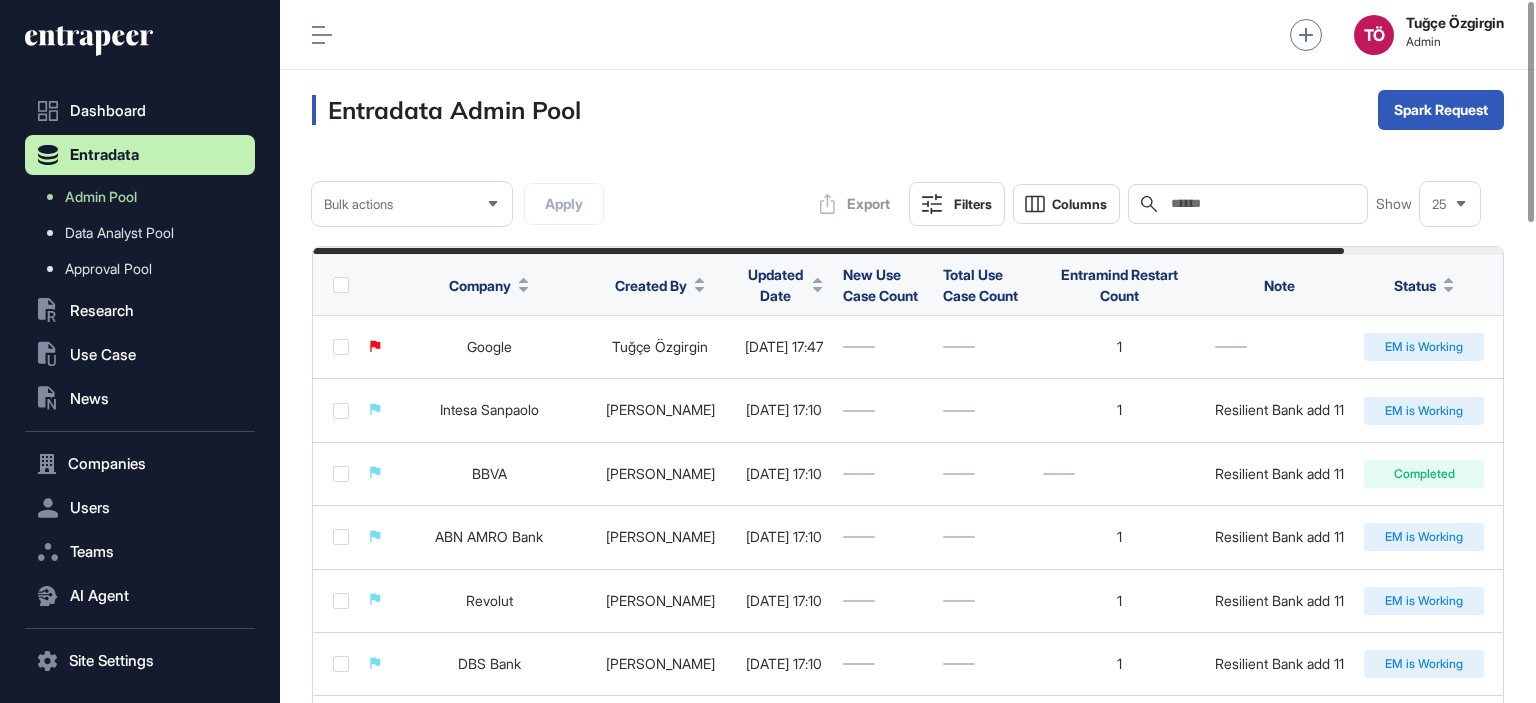 scroll, scrollTop: 0, scrollLeft: 183, axis: horizontal 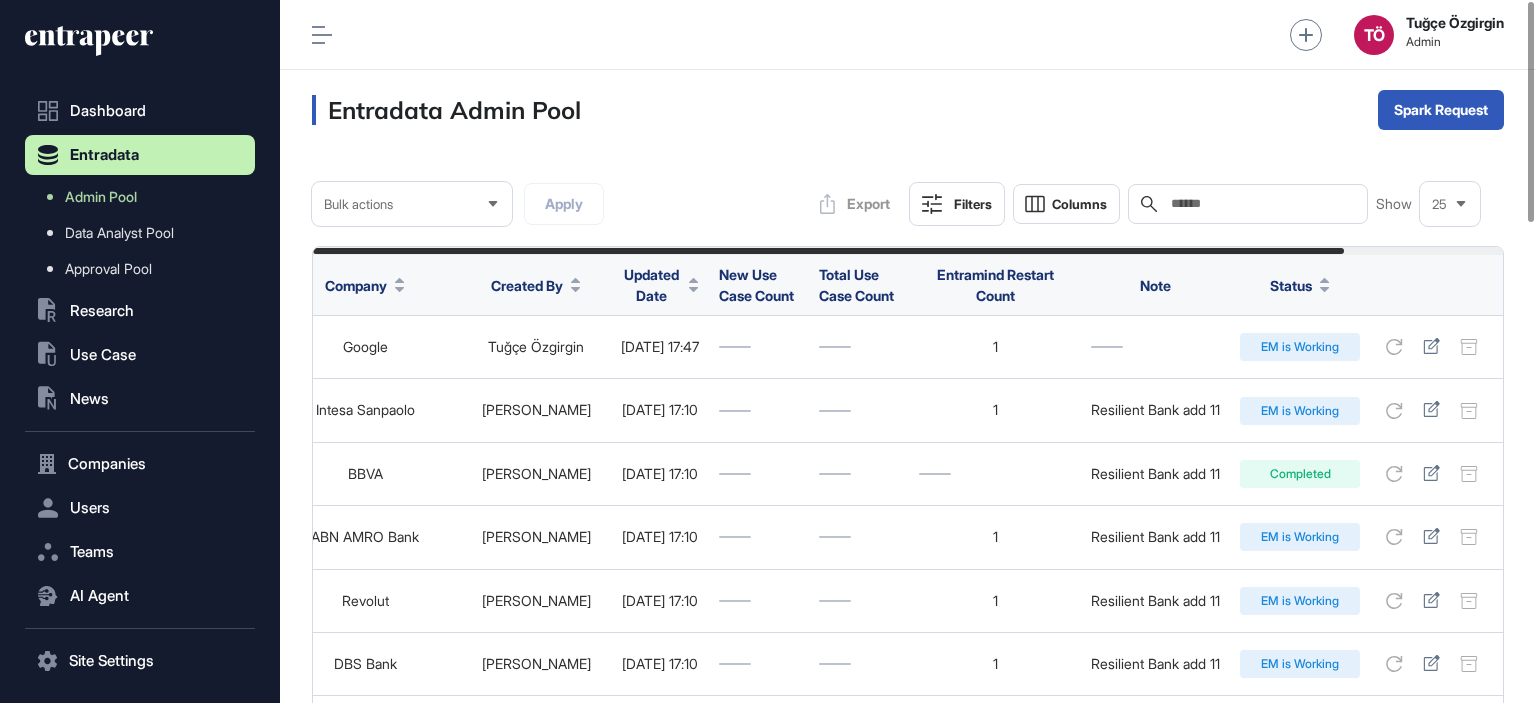 drag, startPoint x: 1260, startPoint y: 349, endPoint x: 1528, endPoint y: 343, distance: 268.06717 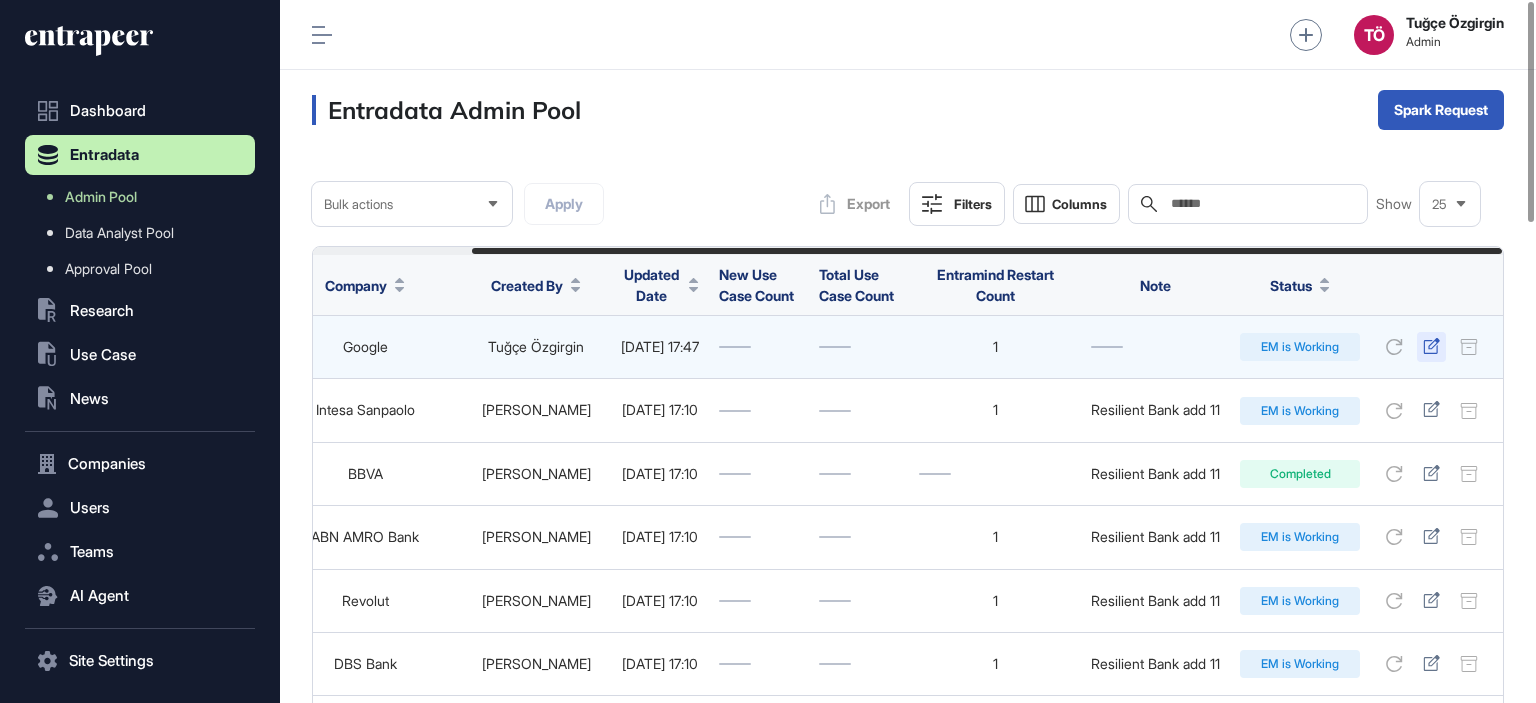 click 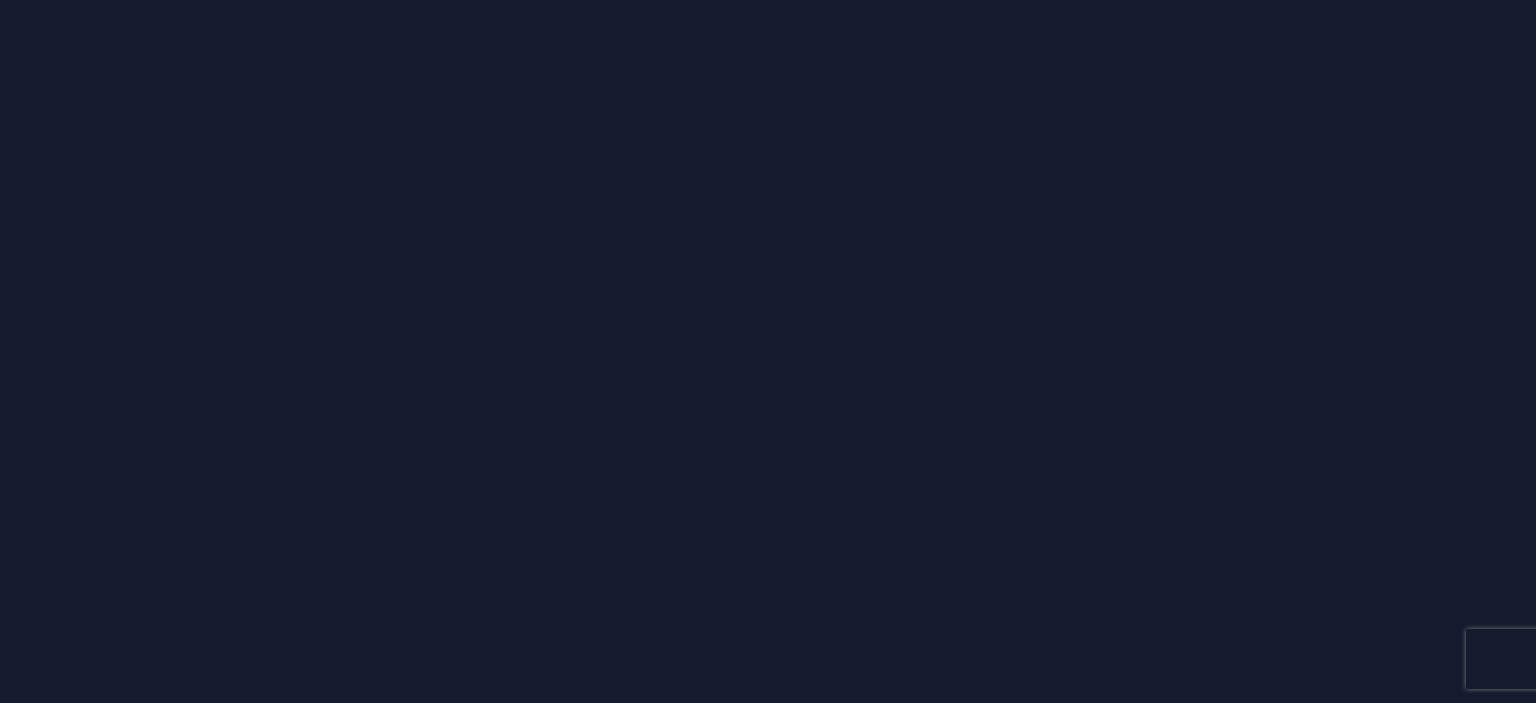 scroll, scrollTop: 0, scrollLeft: 0, axis: both 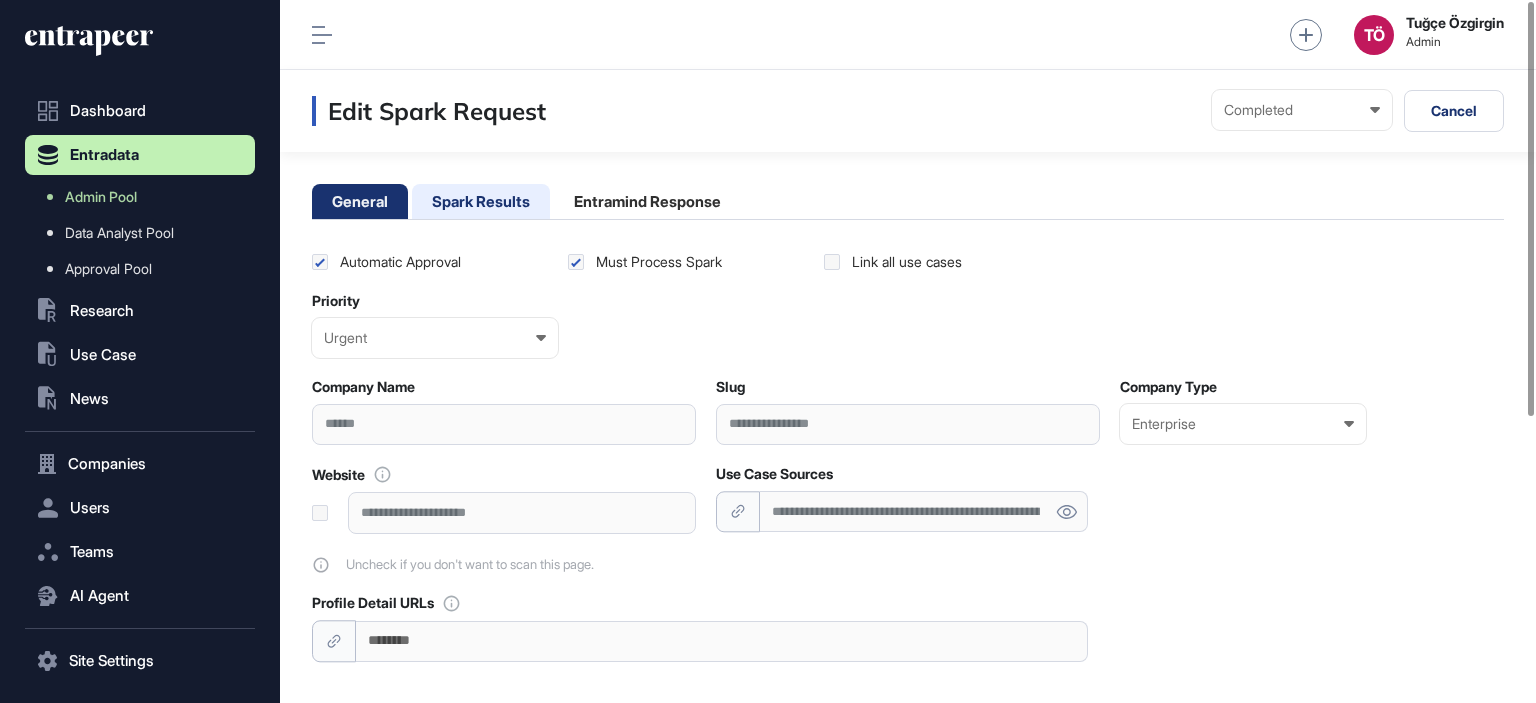 click on "Spark Results" 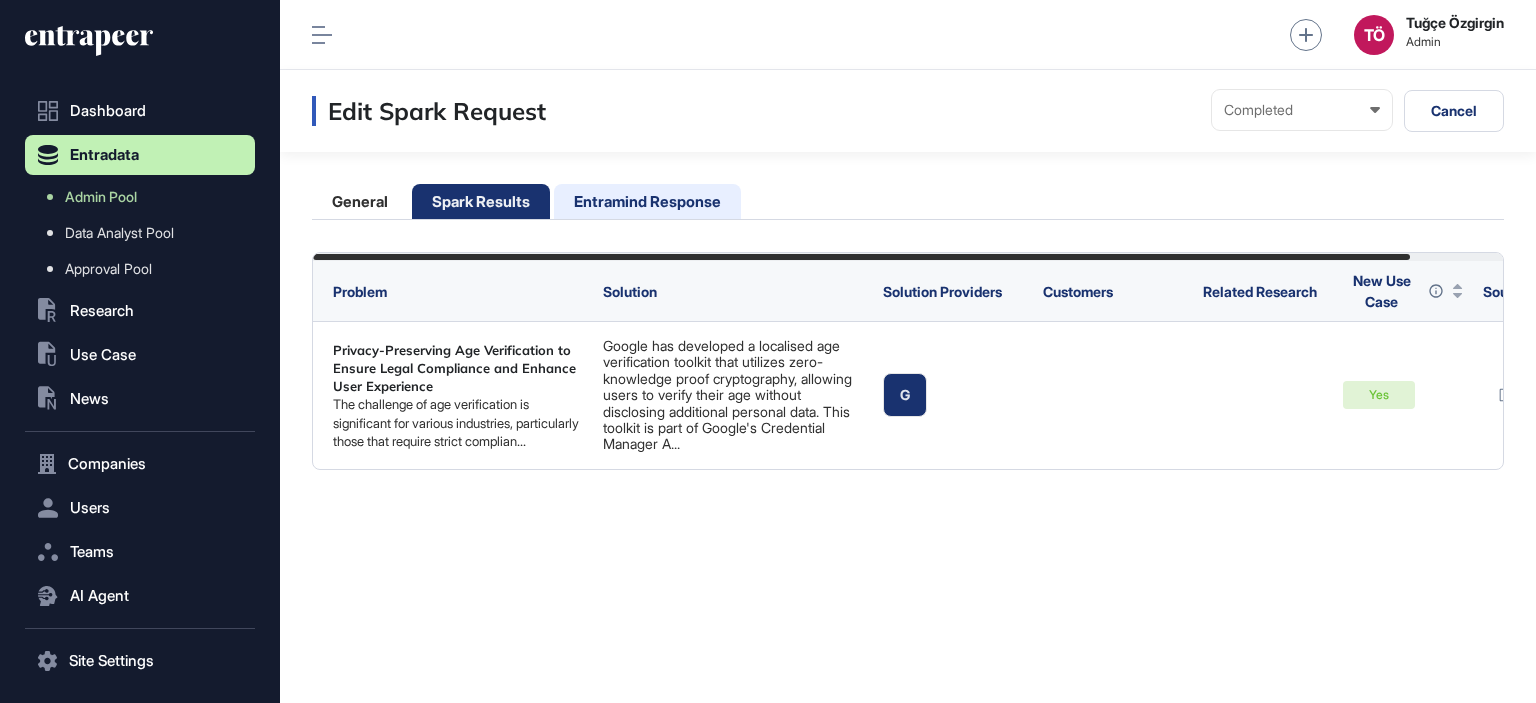 click on "Entramind Response" 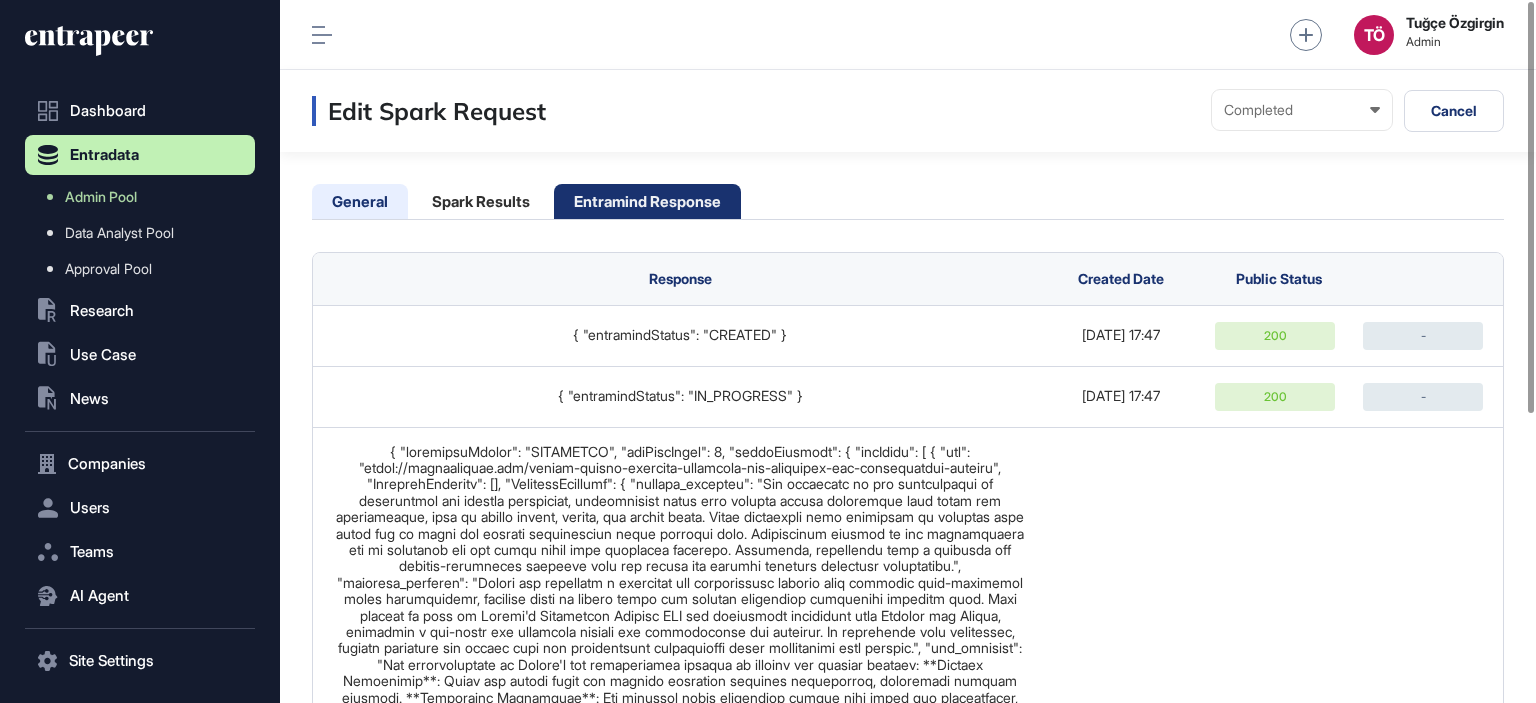 click on "General" 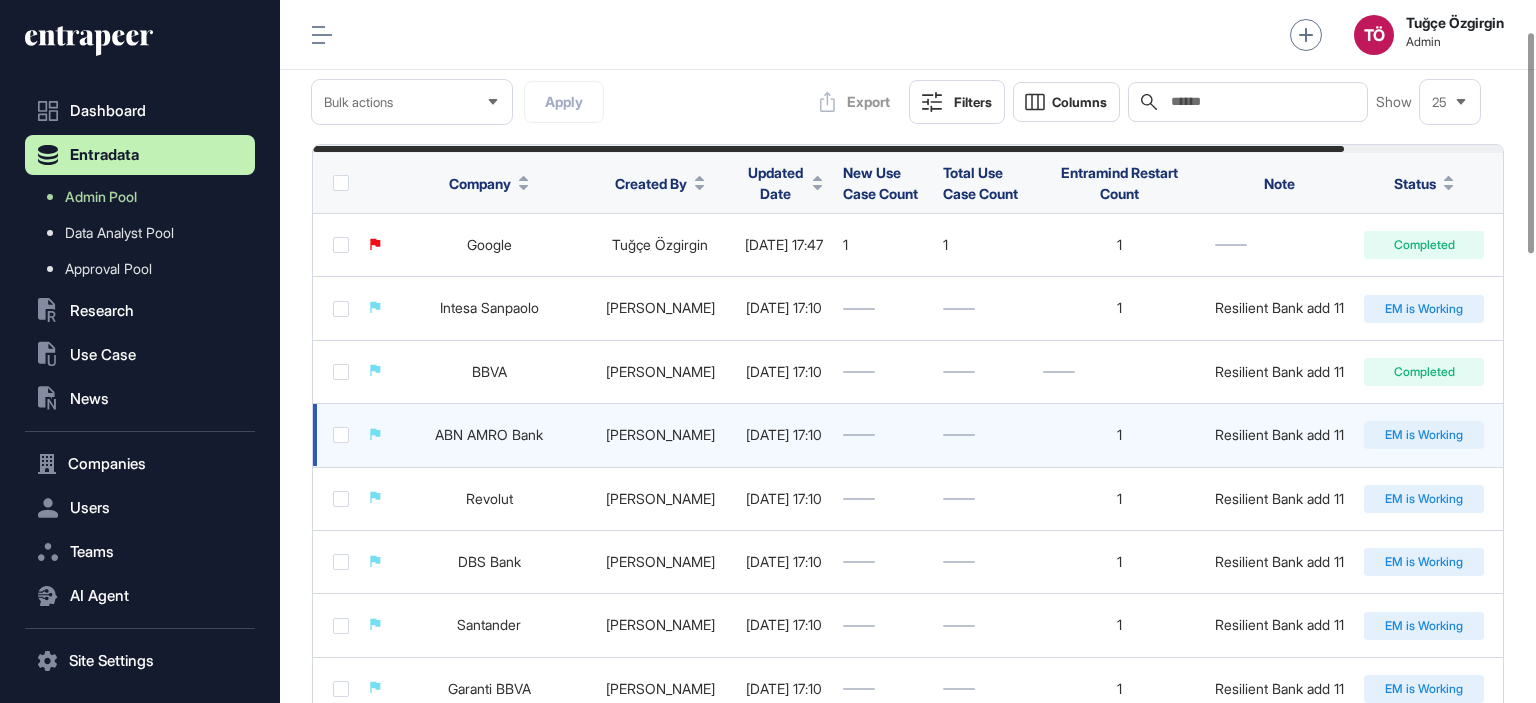 scroll, scrollTop: 100, scrollLeft: 0, axis: vertical 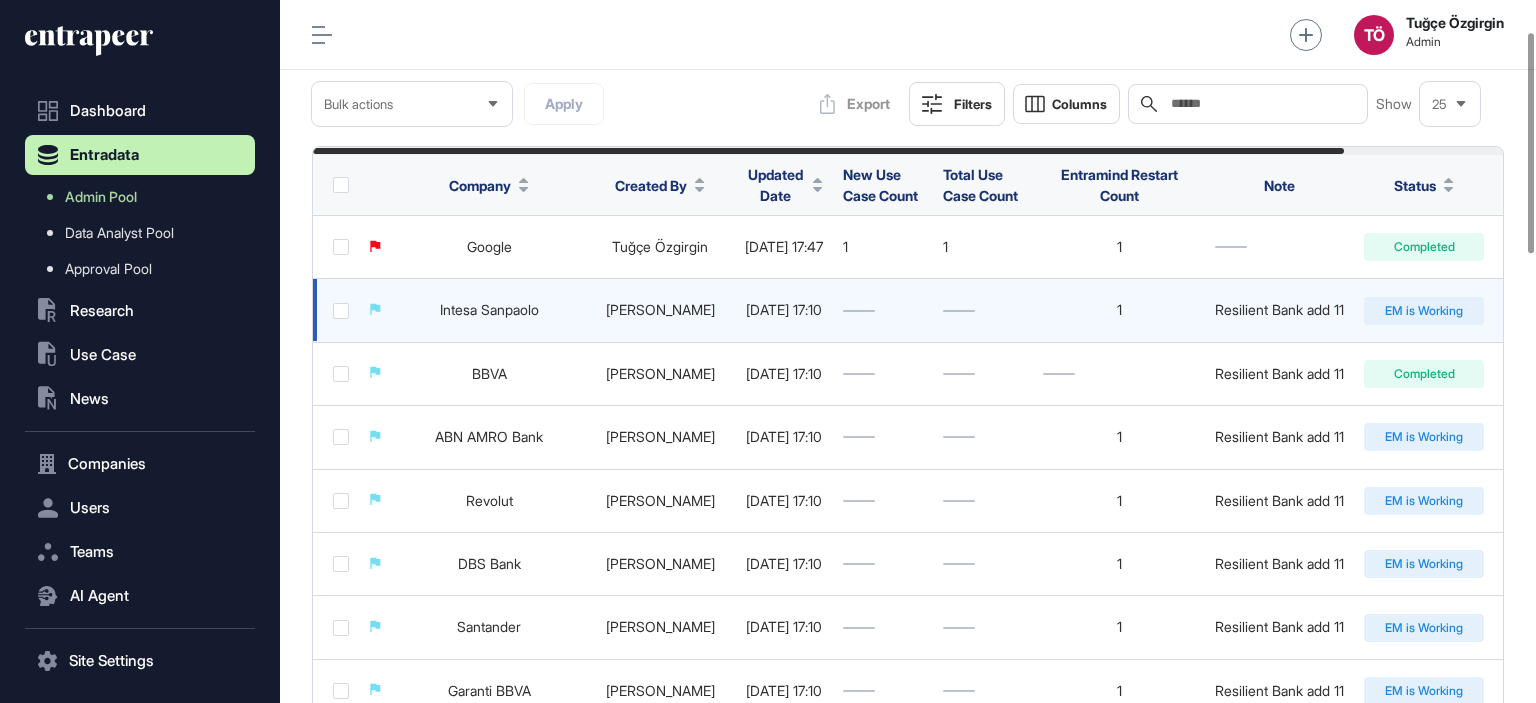 click on "Intesa Sanpaolo" 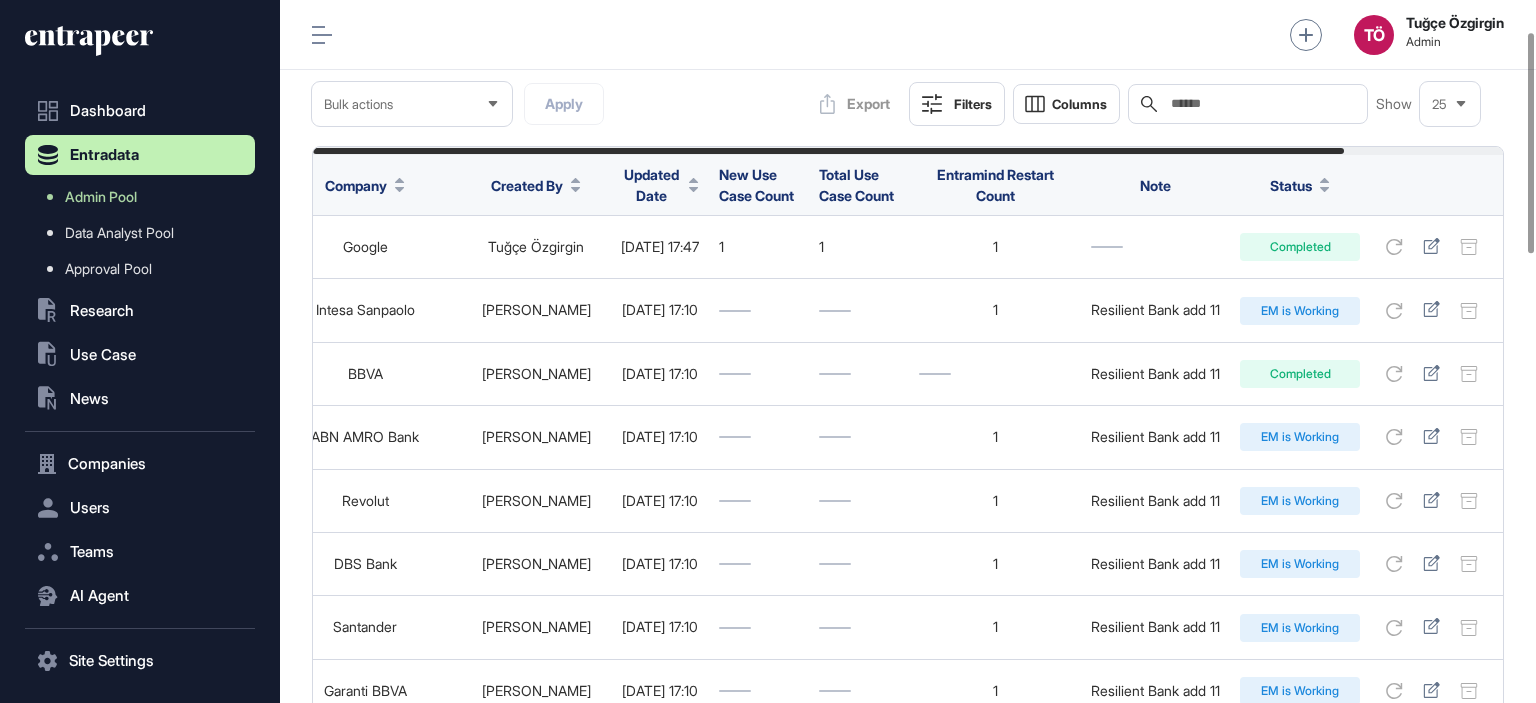 scroll, scrollTop: 0, scrollLeft: 183, axis: horizontal 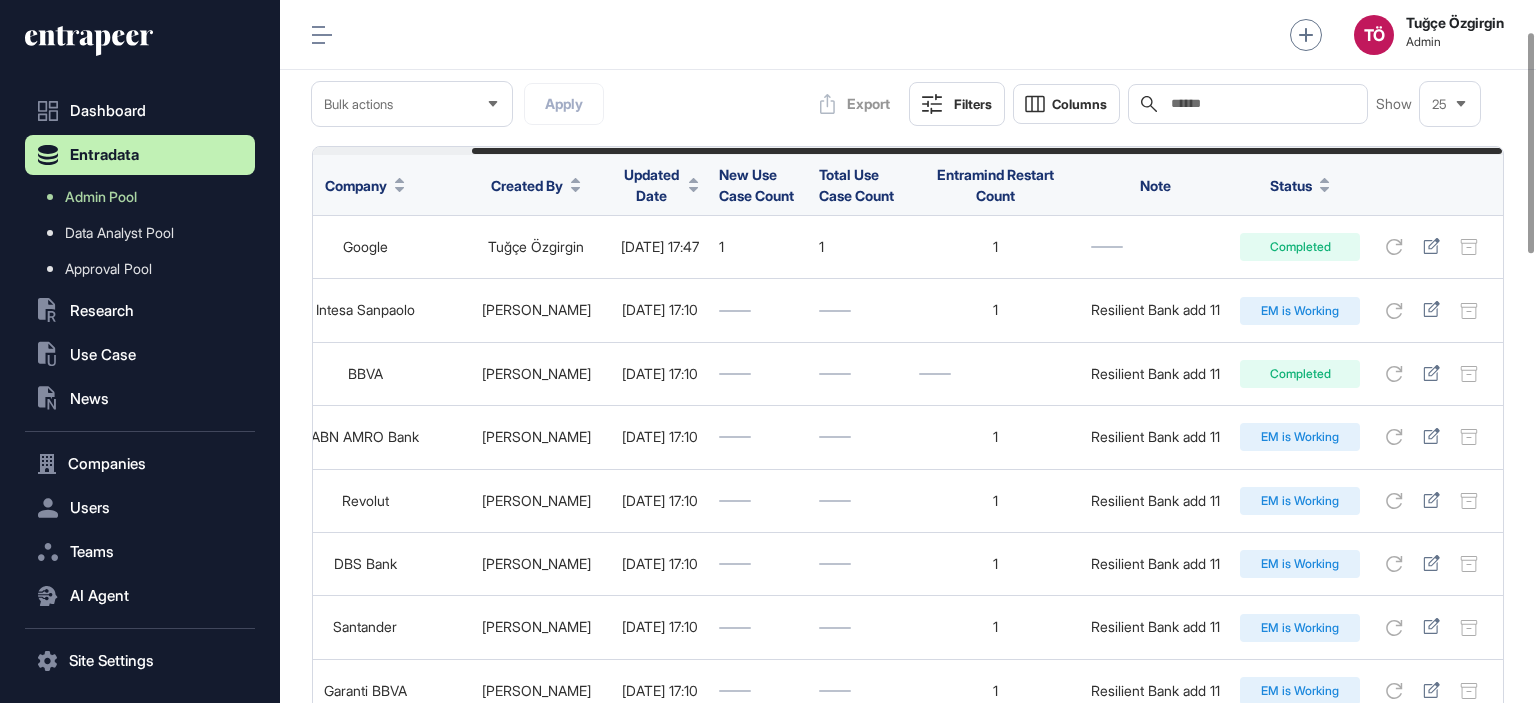 drag, startPoint x: 864, startPoint y: 299, endPoint x: 1506, endPoint y: 311, distance: 642.1121 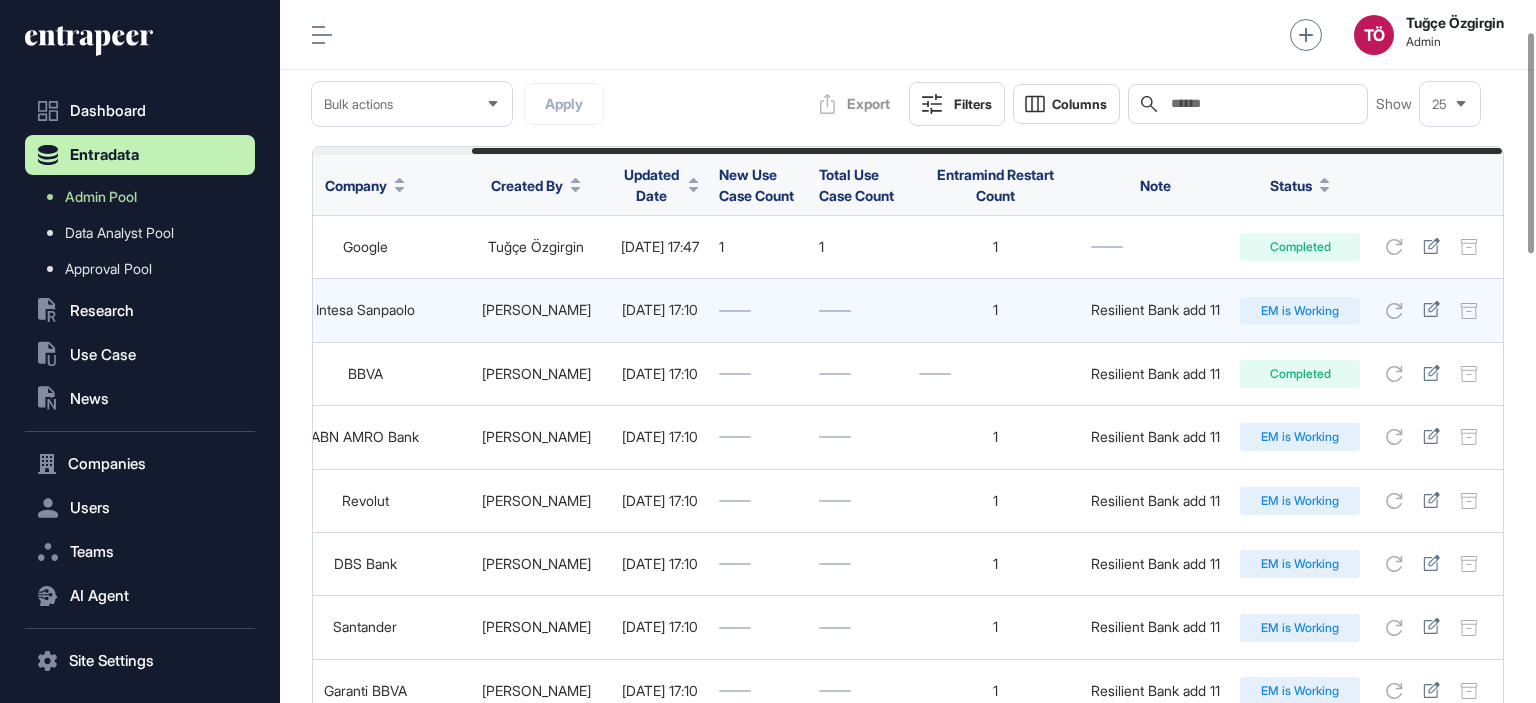 click on "1" 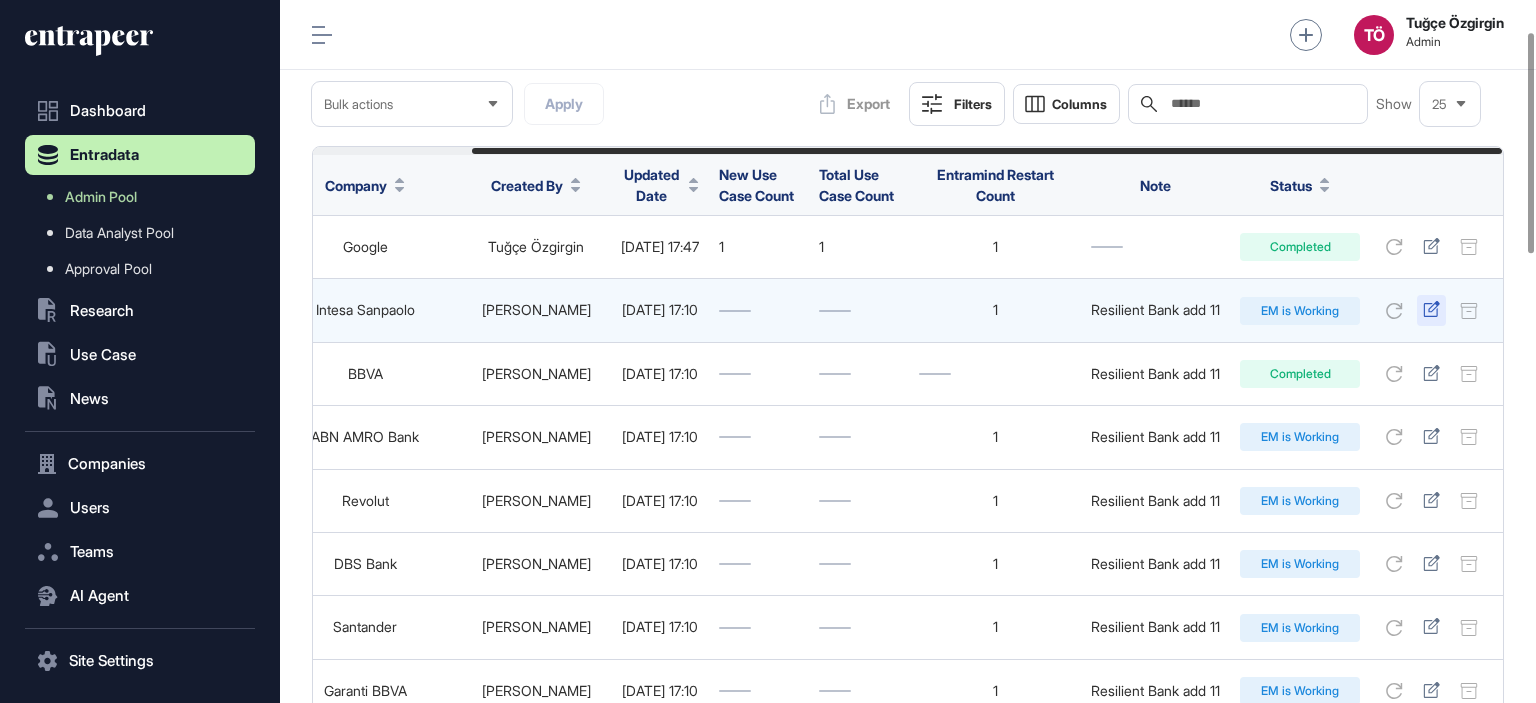 click 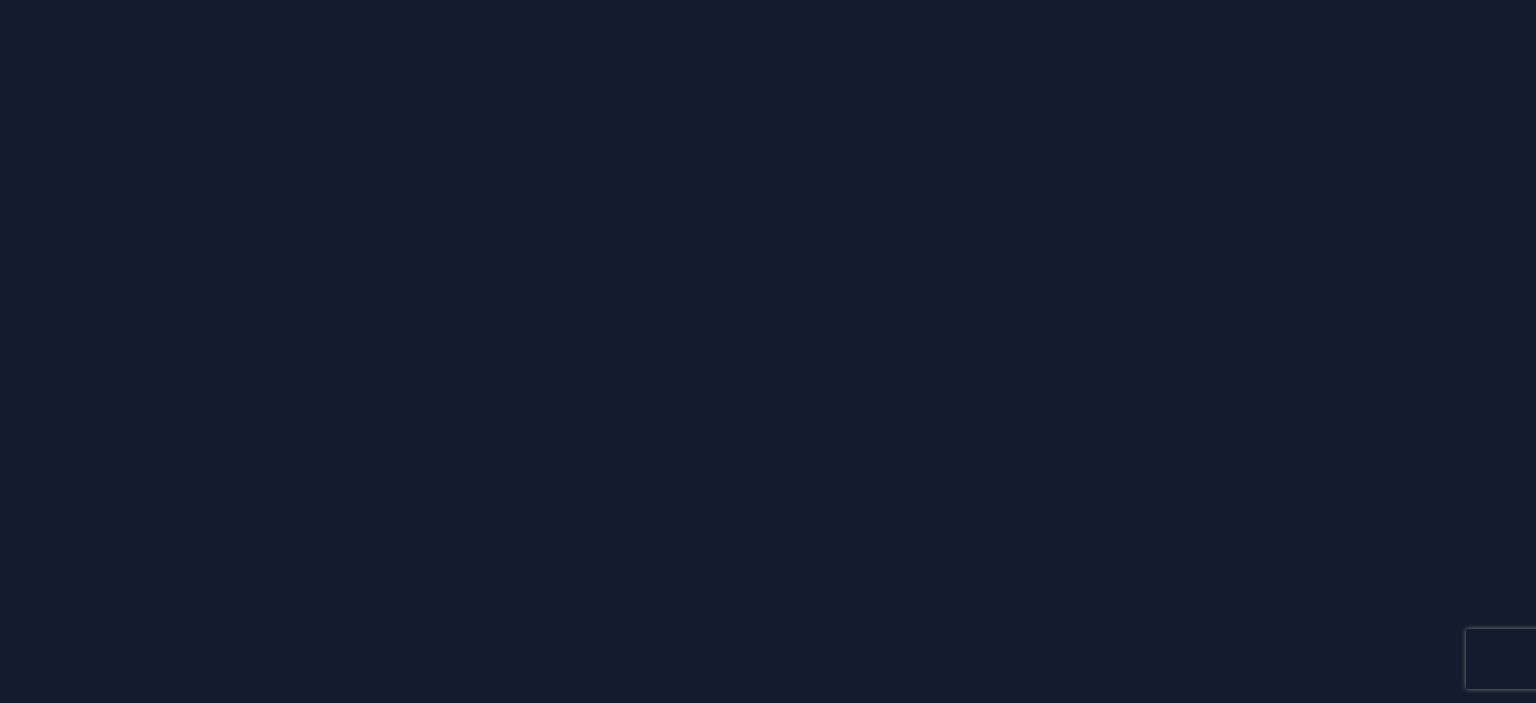 scroll, scrollTop: 0, scrollLeft: 0, axis: both 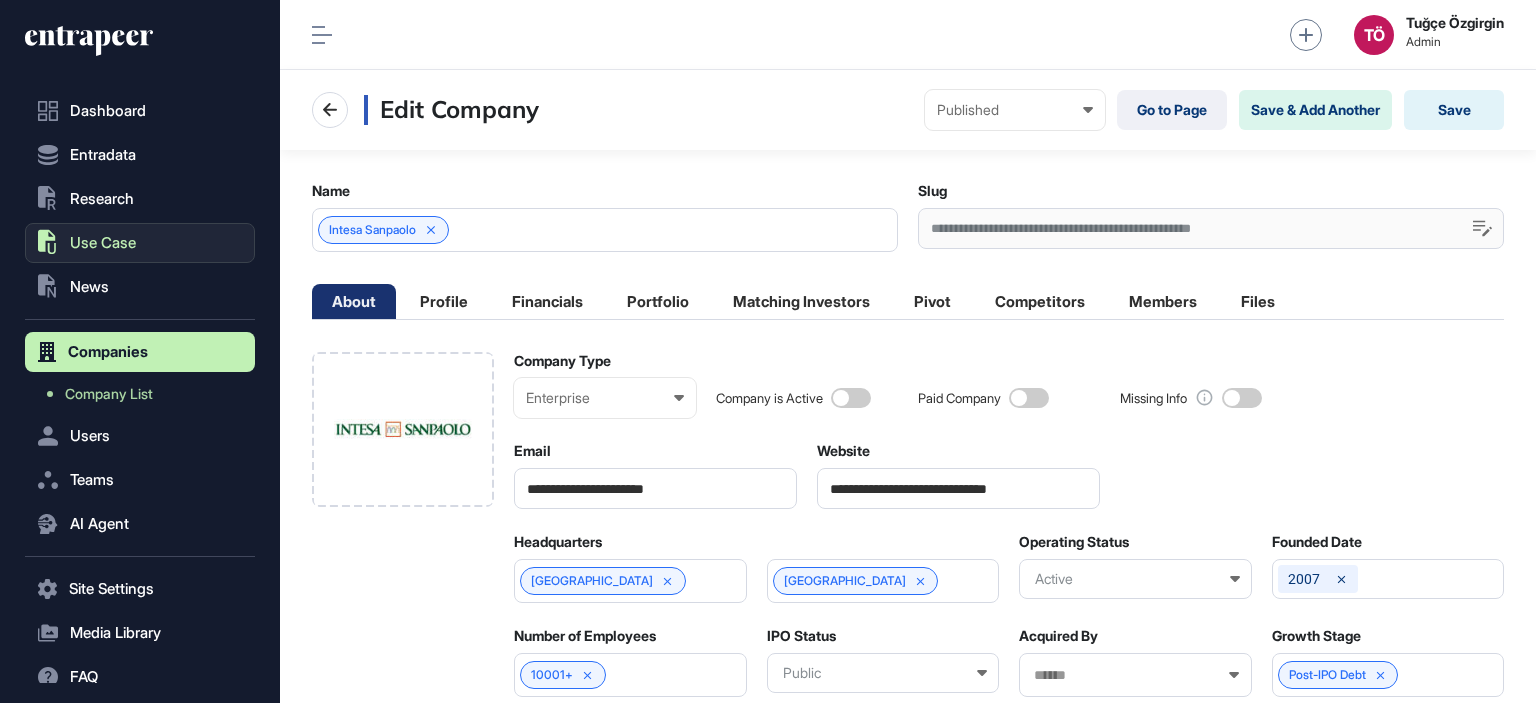 click on "Use Case" at bounding box center [103, 243] 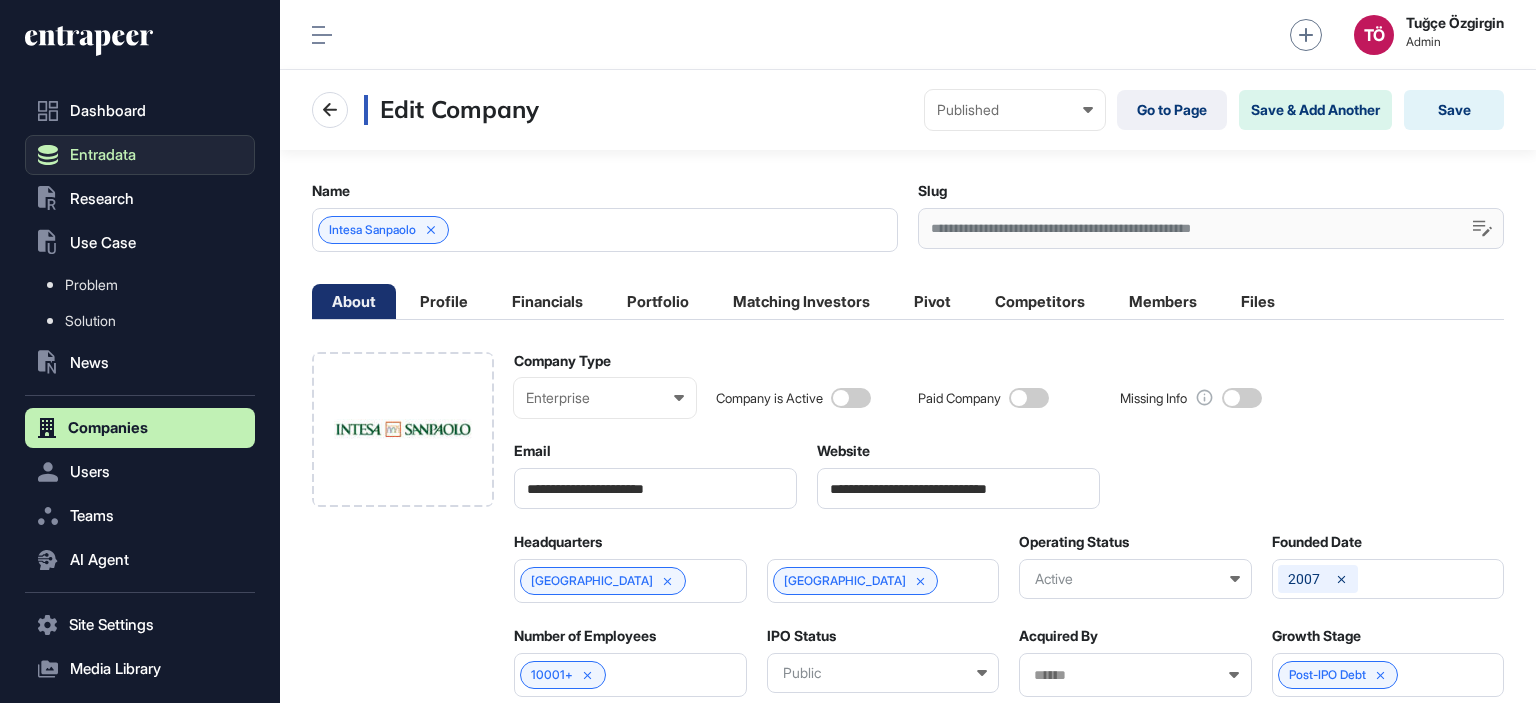 click on "Entradata" 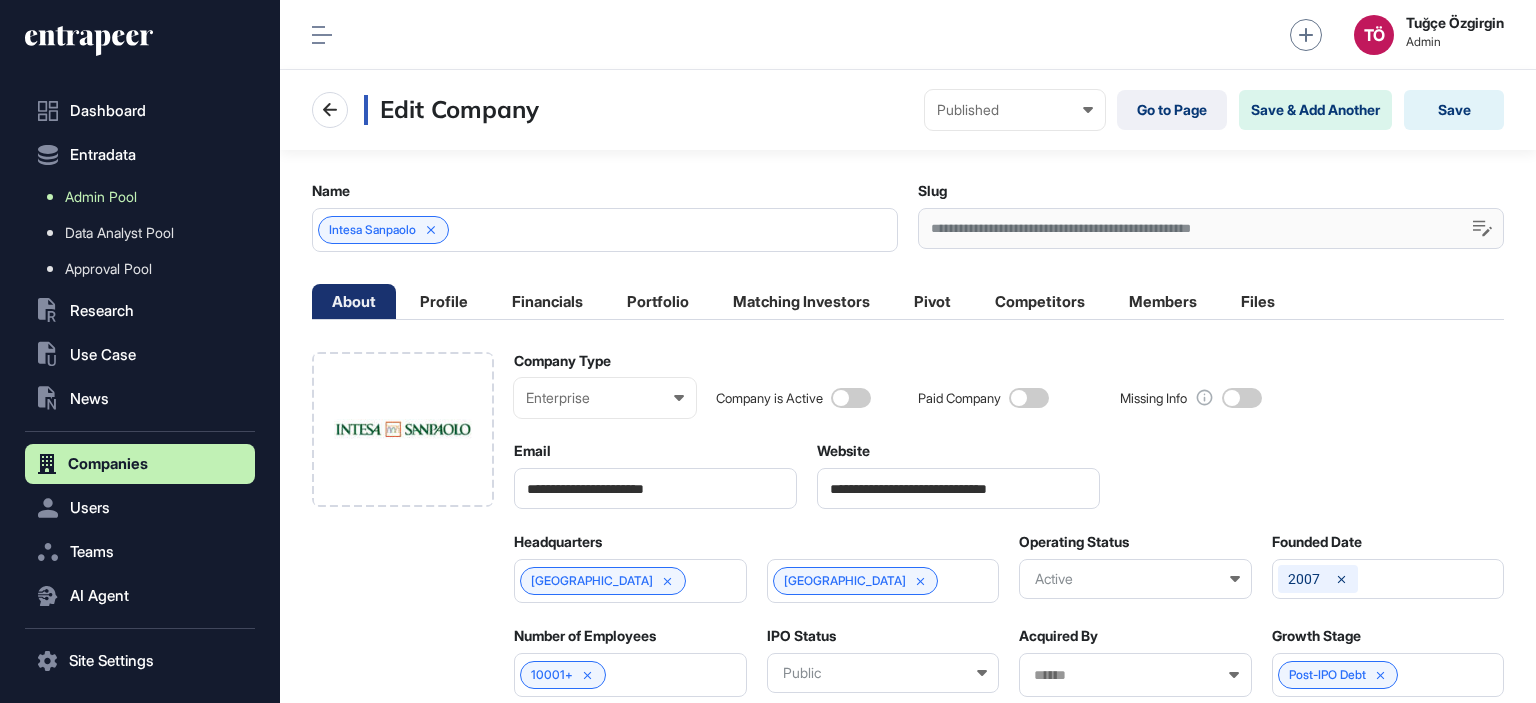 click on "Admin Pool" at bounding box center (101, 197) 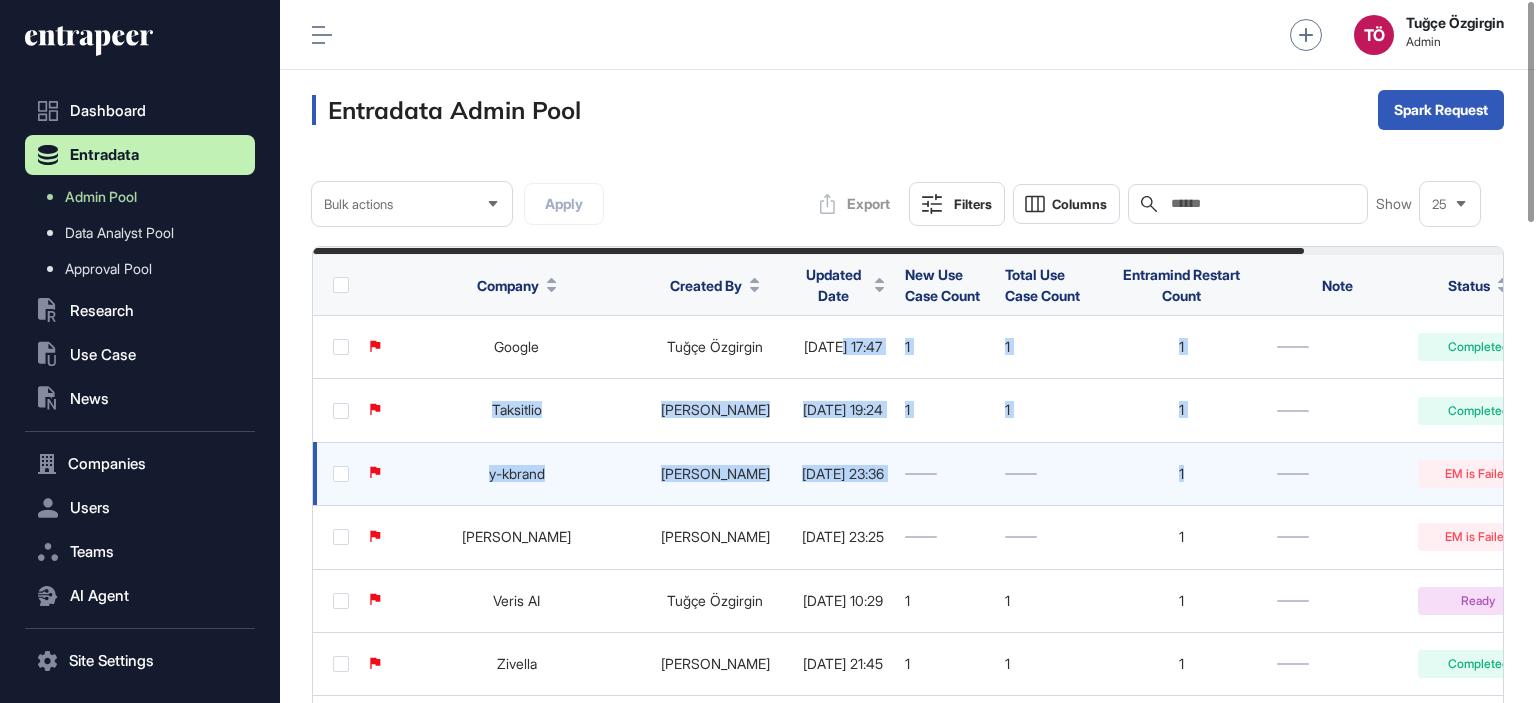 drag, startPoint x: 860, startPoint y: 345, endPoint x: 1415, endPoint y: 451, distance: 565.03186 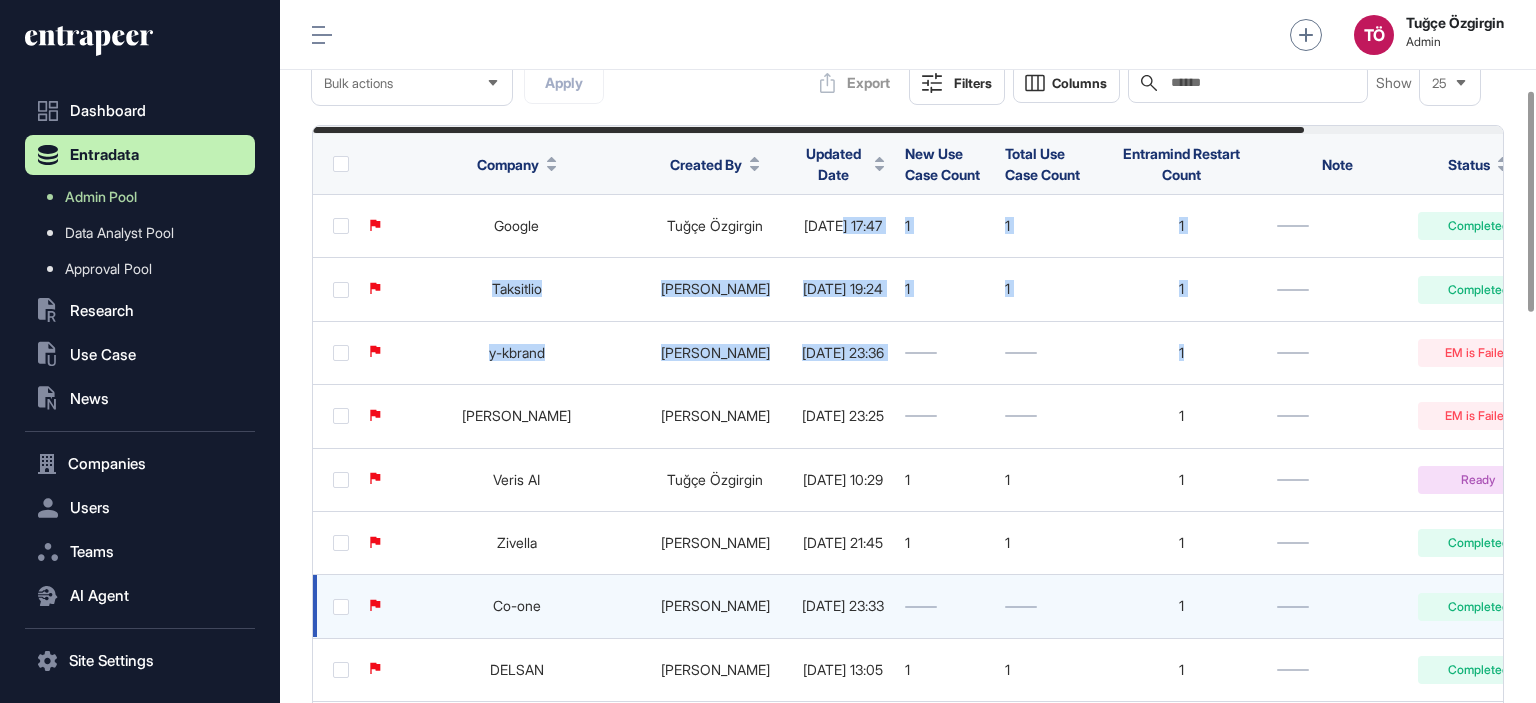 scroll, scrollTop: 300, scrollLeft: 0, axis: vertical 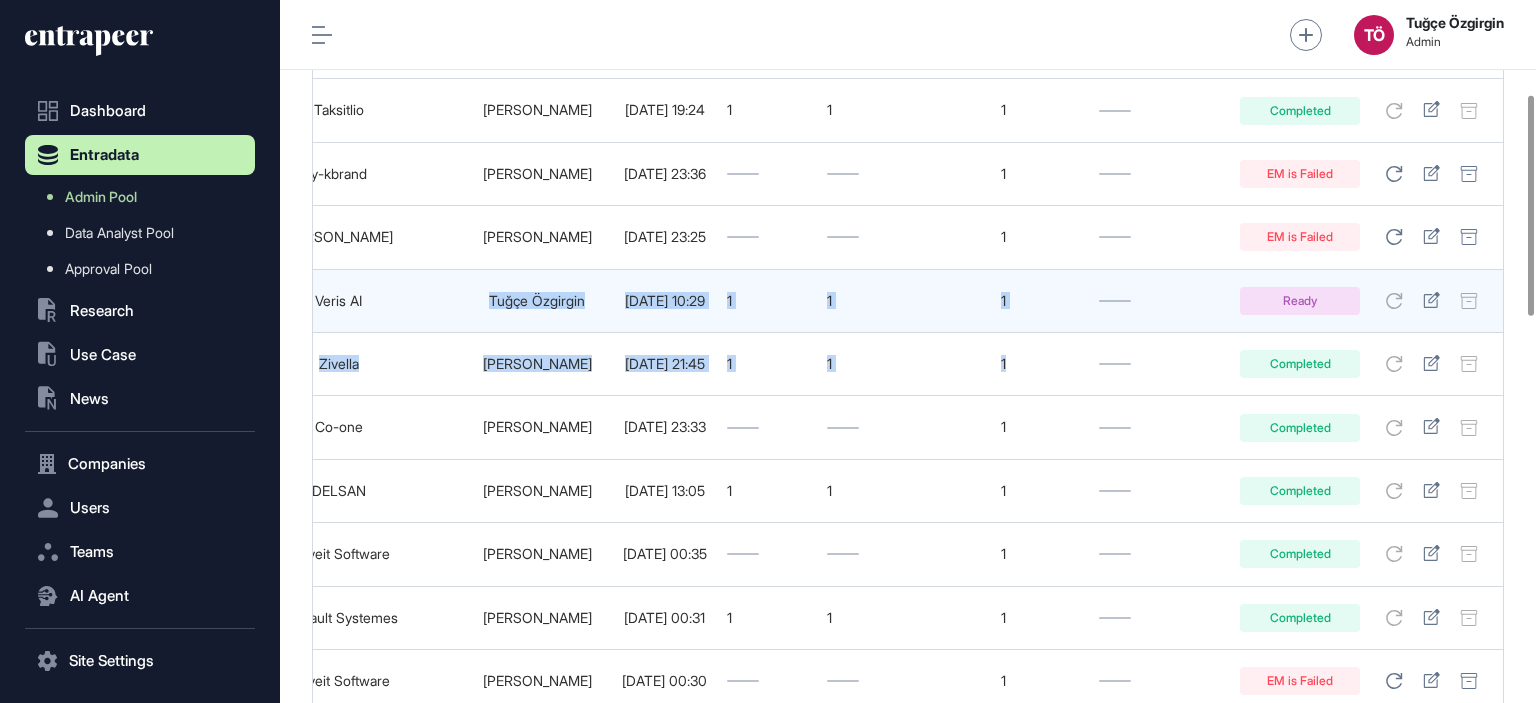 drag, startPoint x: 1312, startPoint y: 333, endPoint x: 421, endPoint y: 305, distance: 891.4398 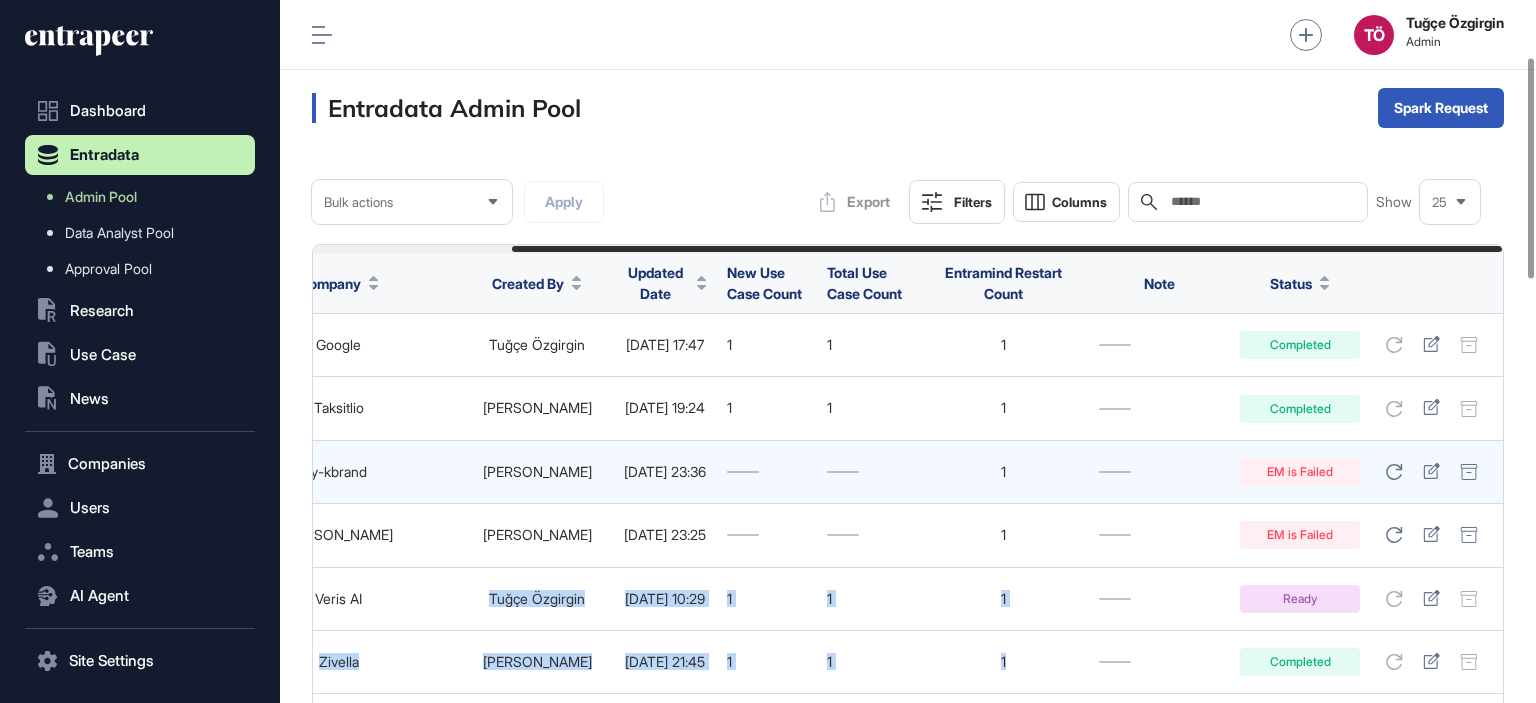 scroll, scrollTop: 0, scrollLeft: 0, axis: both 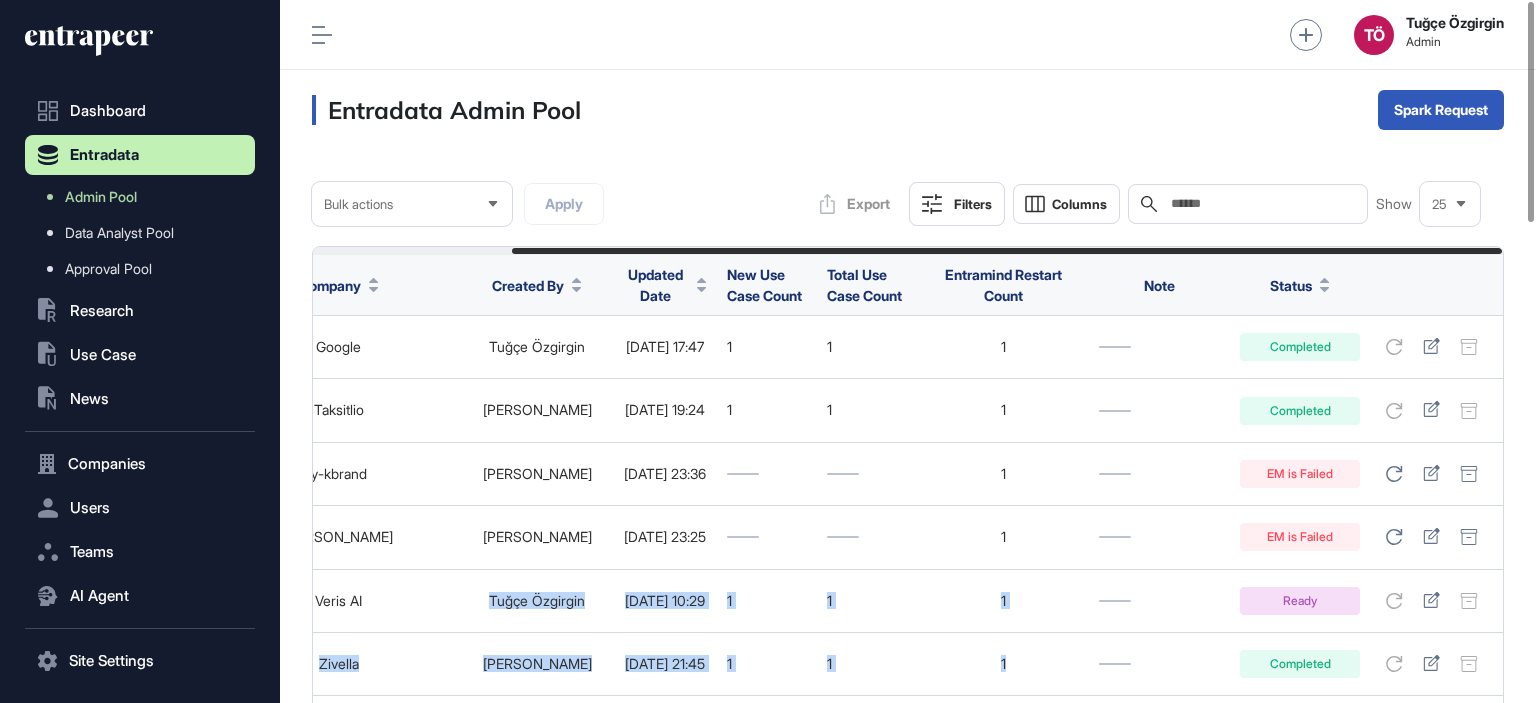 click on "Updated Date" 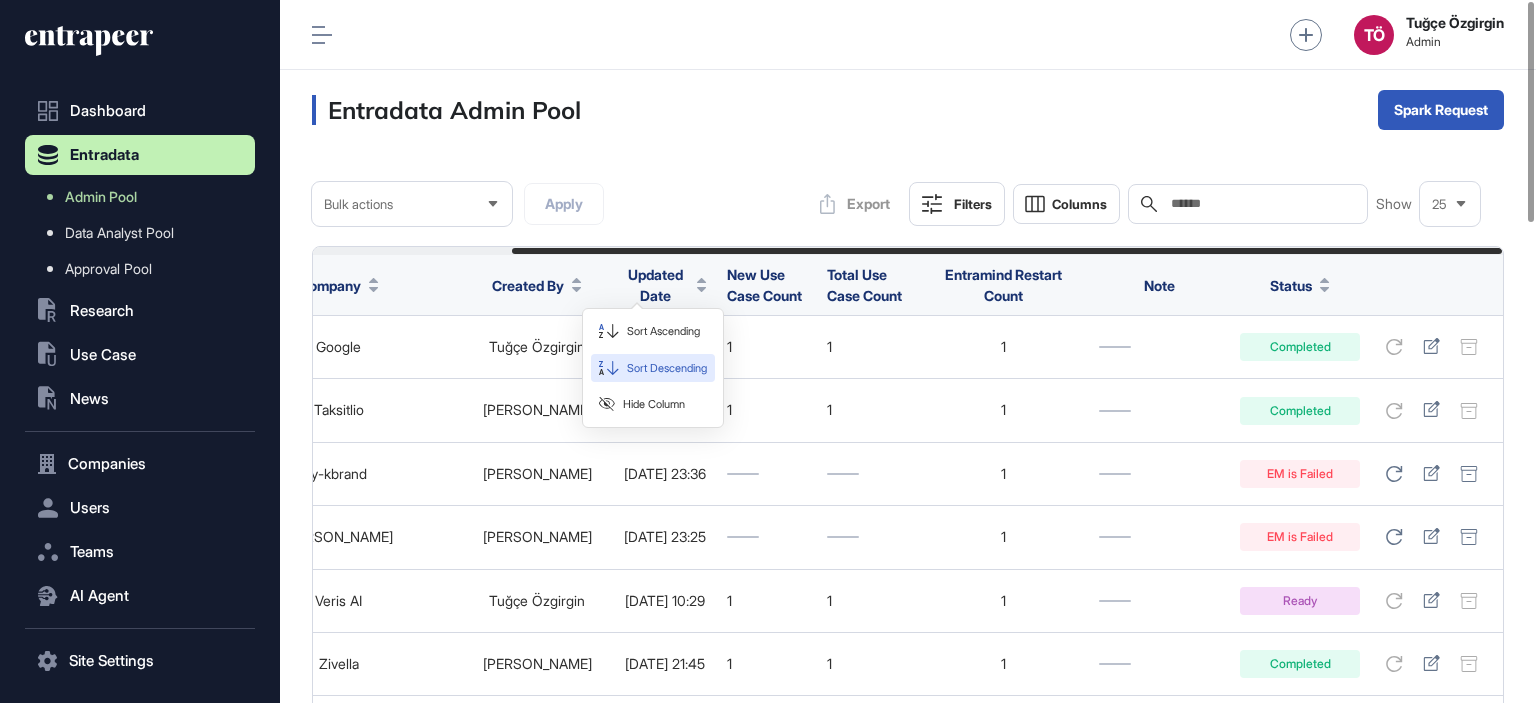 click on "Sort Descending" at bounding box center [653, 368] 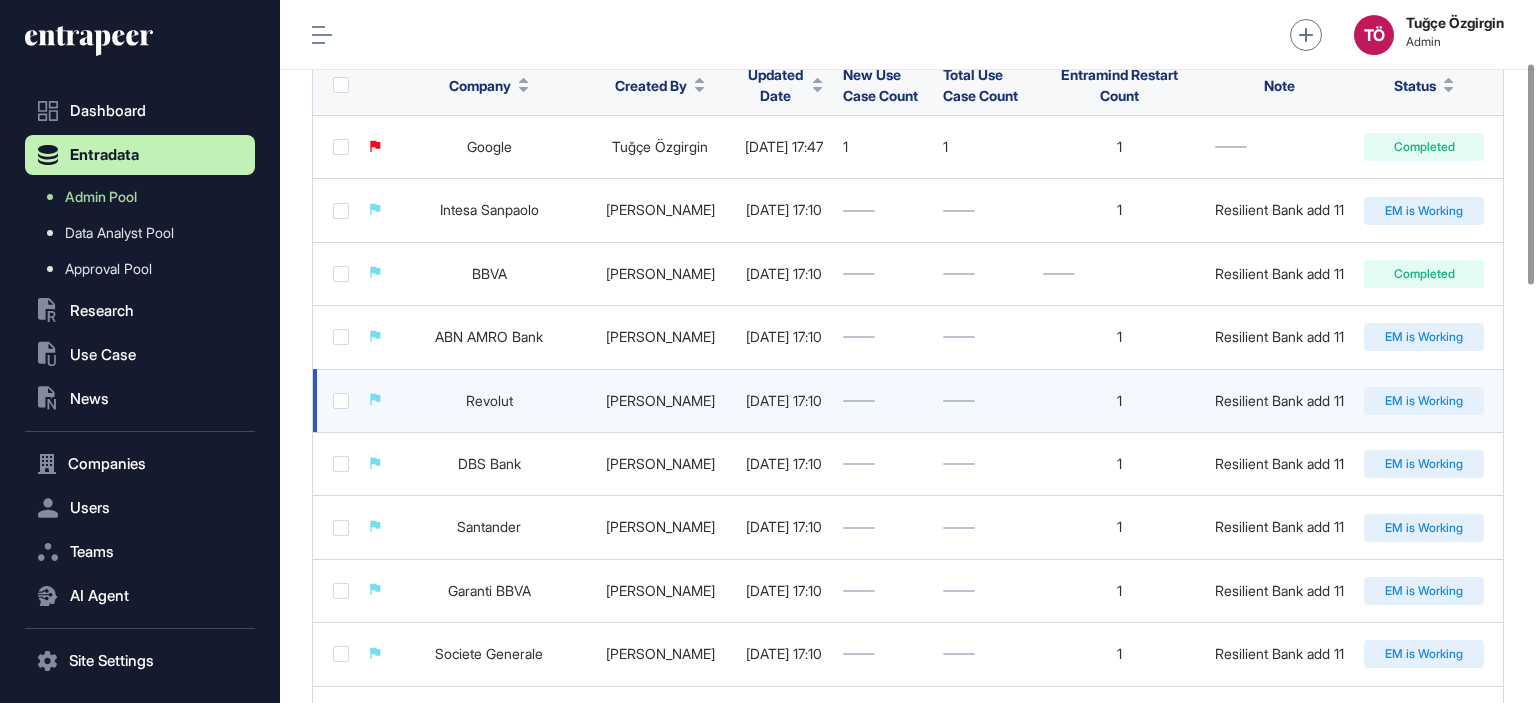 scroll, scrollTop: 100, scrollLeft: 0, axis: vertical 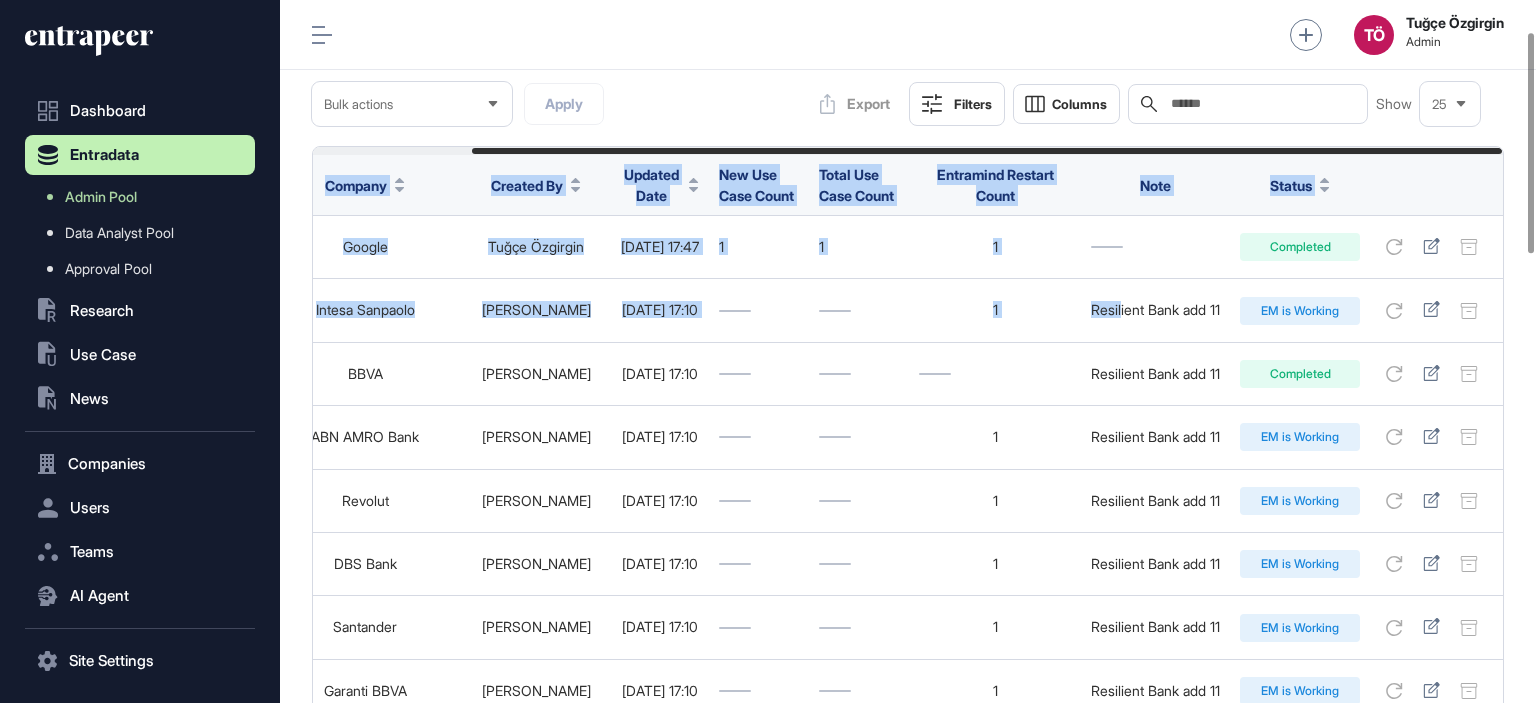 drag, startPoint x: 1297, startPoint y: 305, endPoint x: 1535, endPoint y: 299, distance: 238.07562 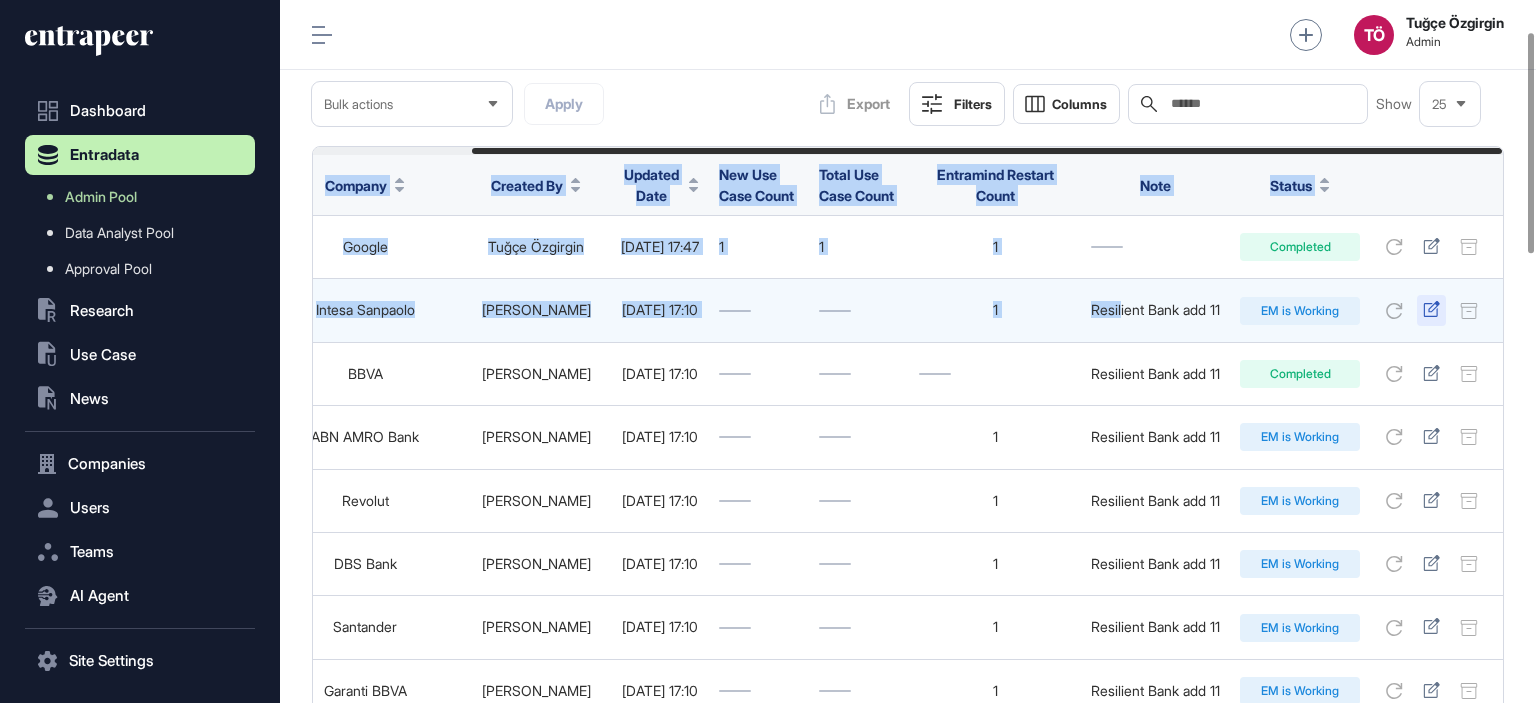 click at bounding box center [1431, 310] 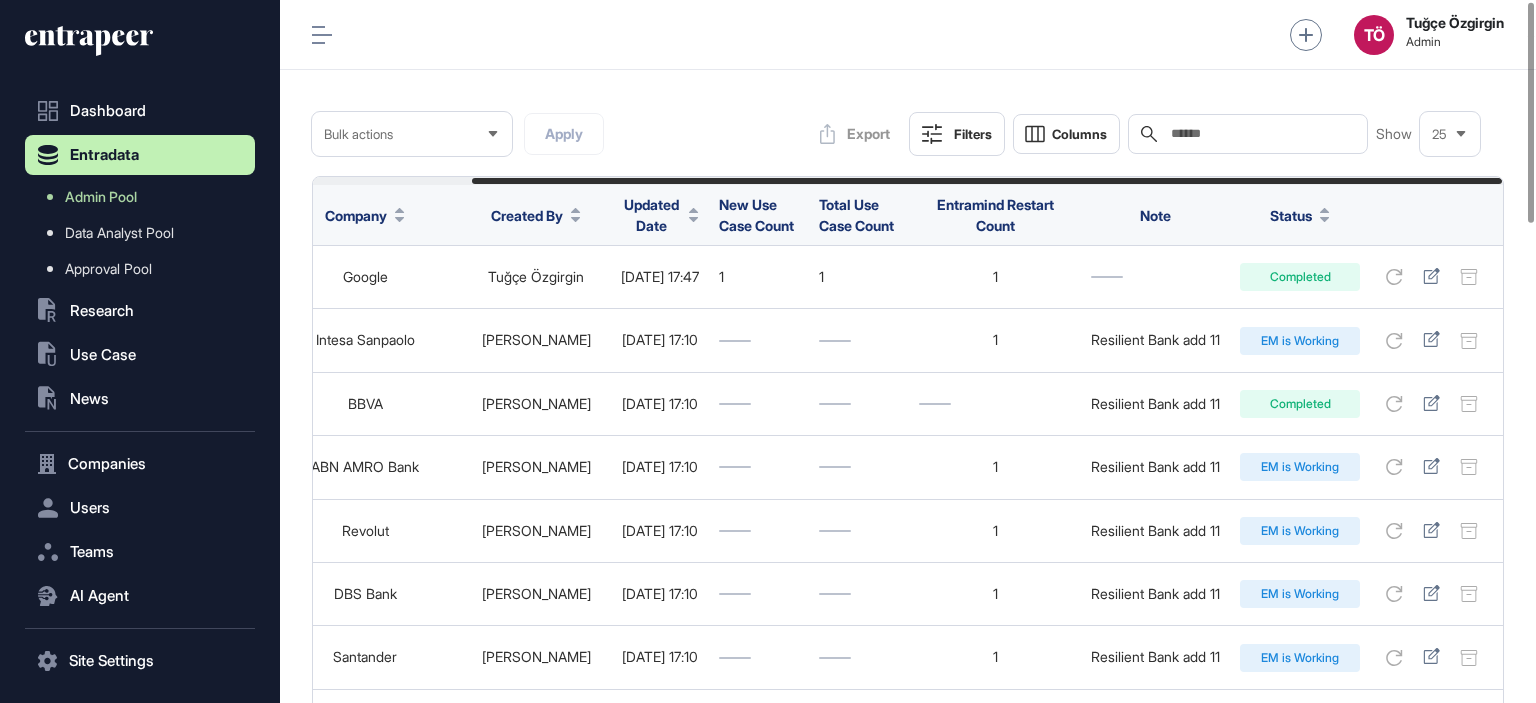 scroll, scrollTop: 0, scrollLeft: 0, axis: both 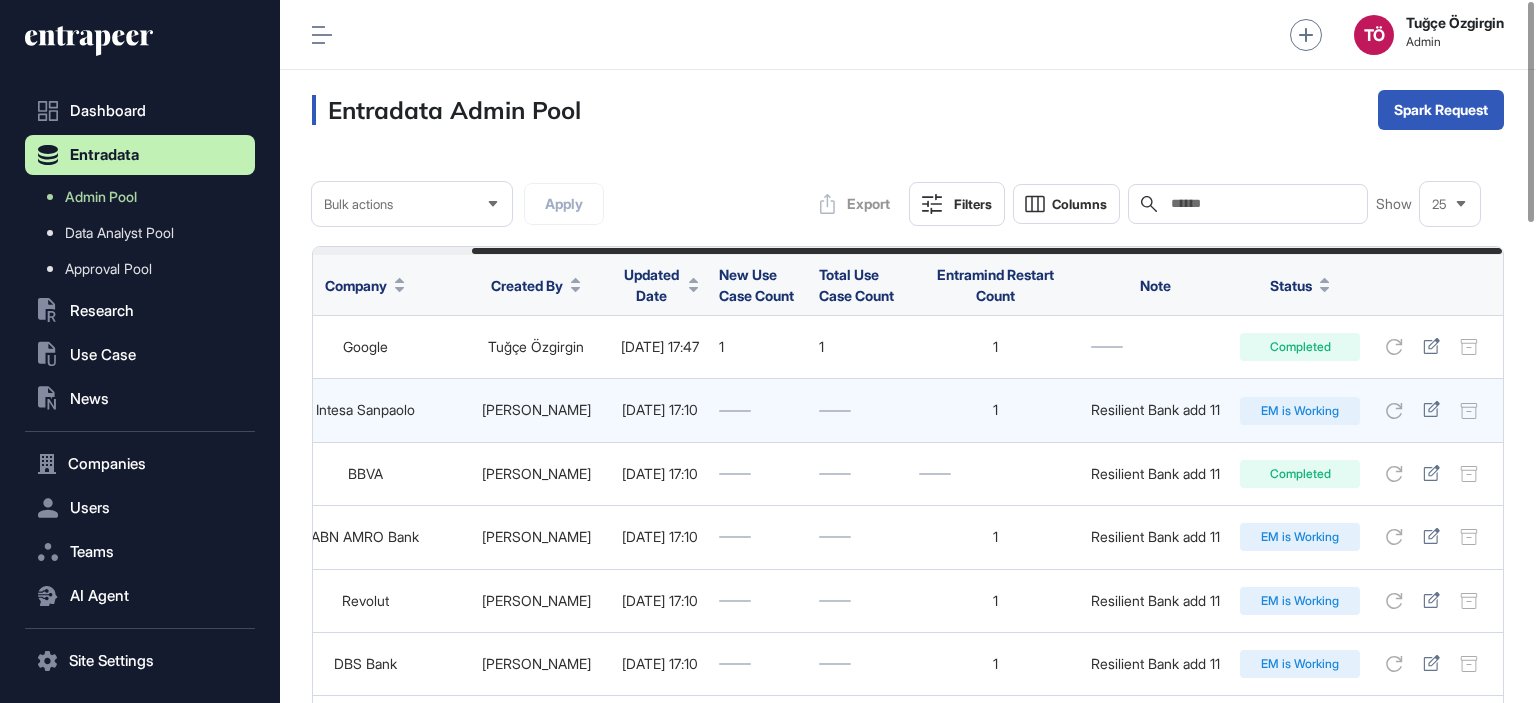 click on "Naciye Ozcan" 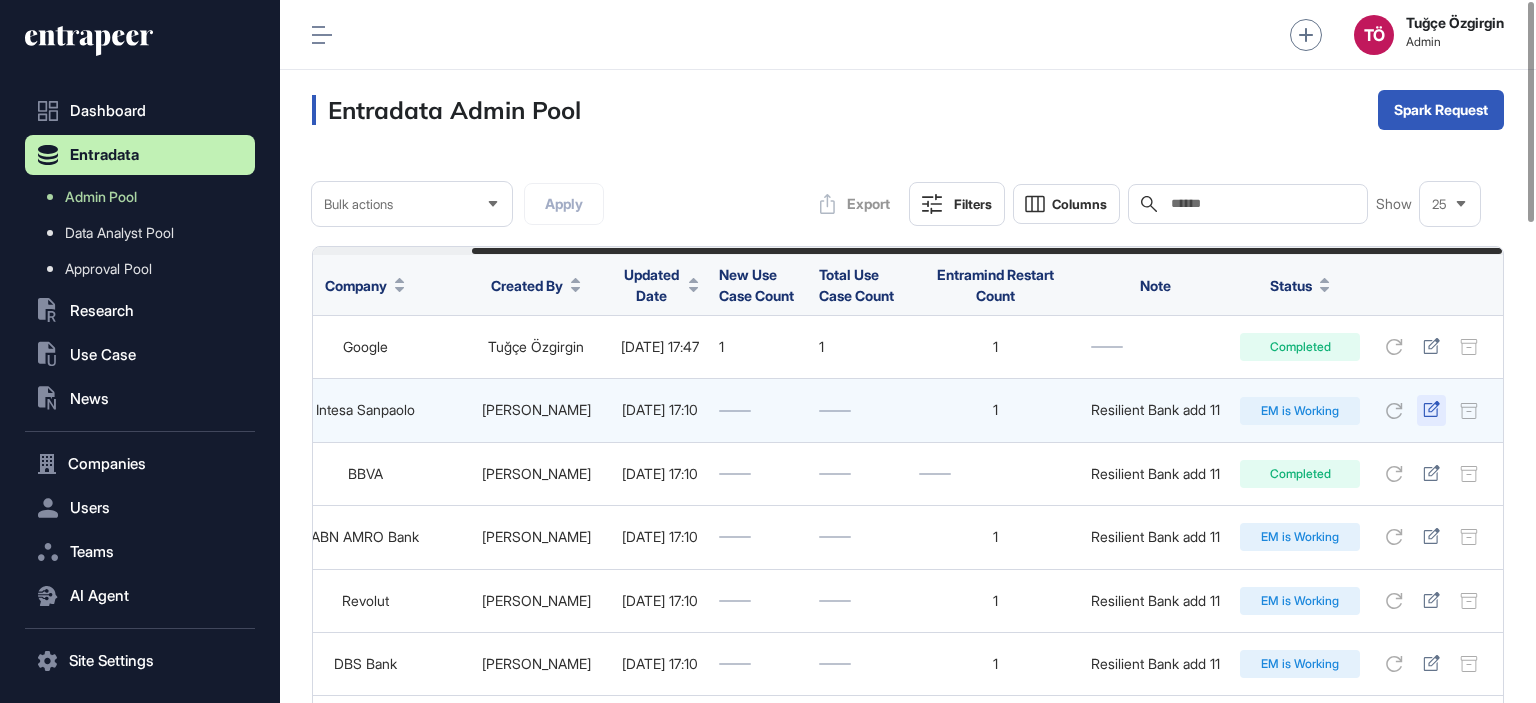 click 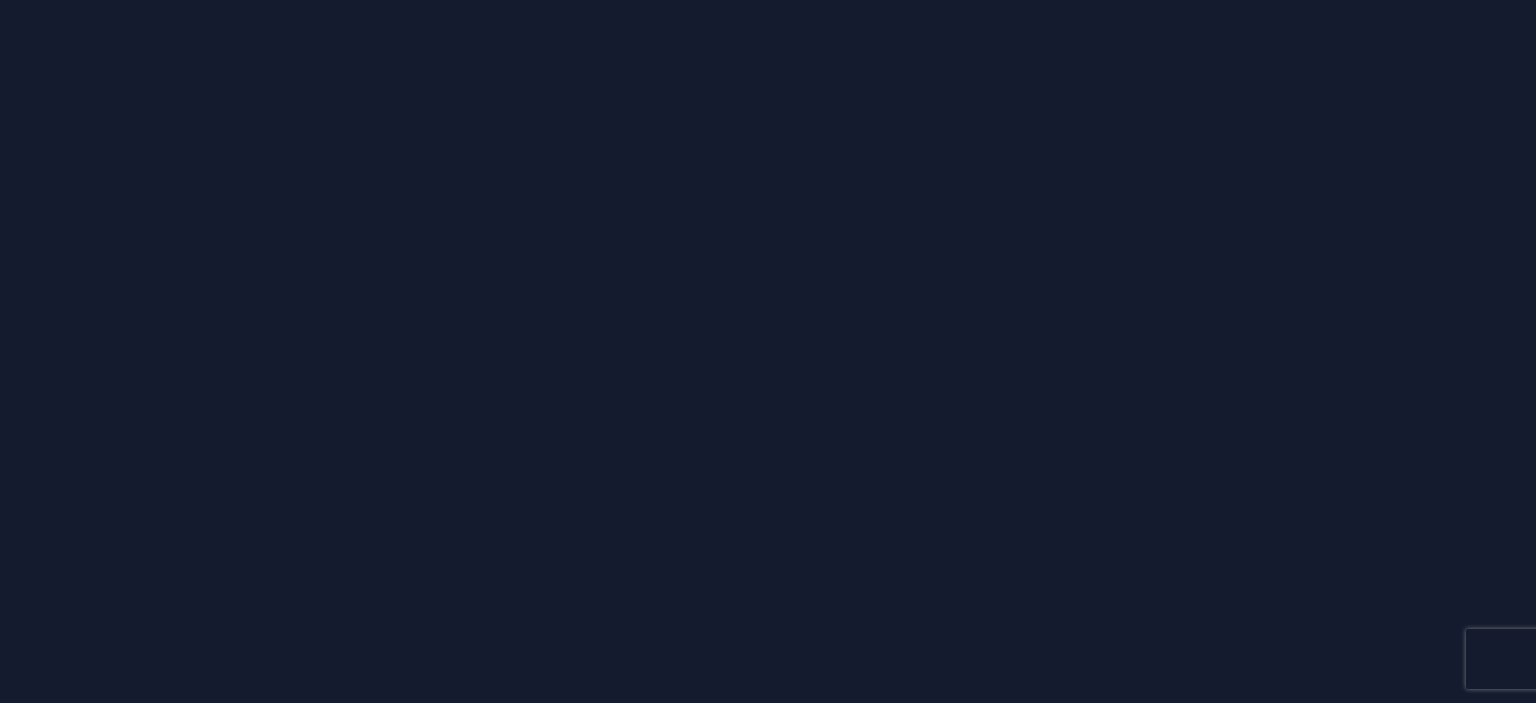 scroll, scrollTop: 0, scrollLeft: 0, axis: both 